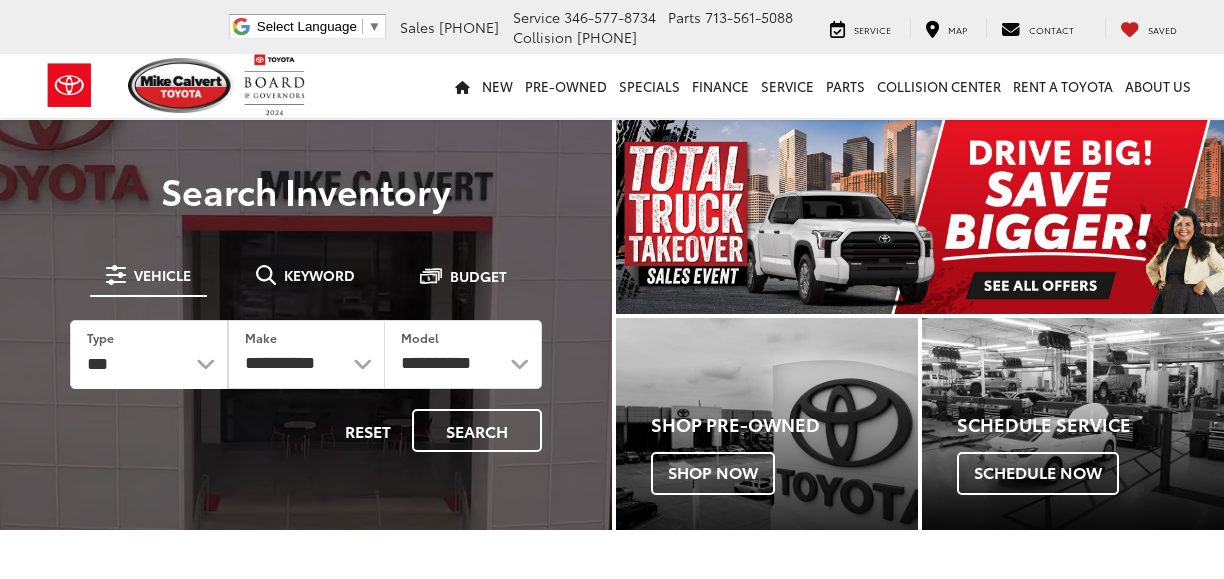 scroll, scrollTop: 0, scrollLeft: 0, axis: both 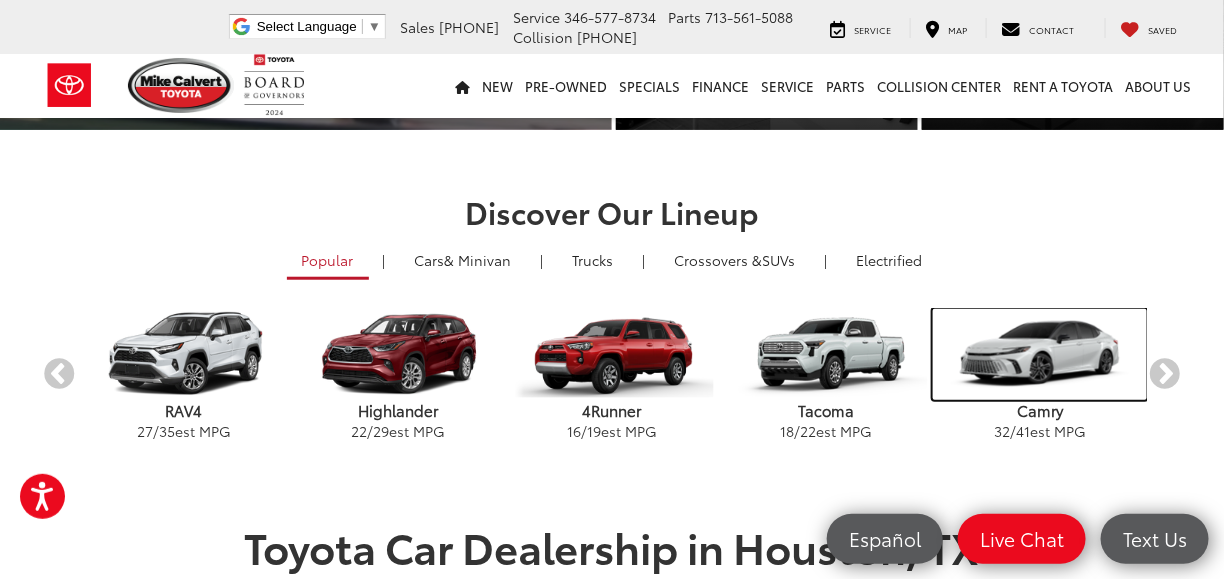 click at bounding box center (1040, 354) 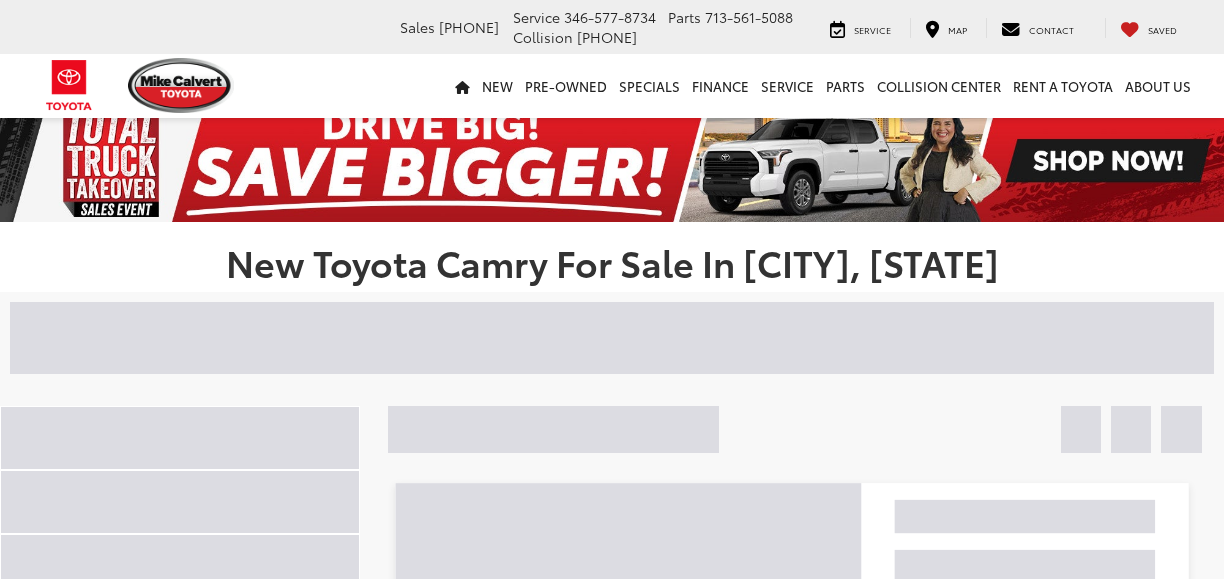 scroll, scrollTop: 0, scrollLeft: 0, axis: both 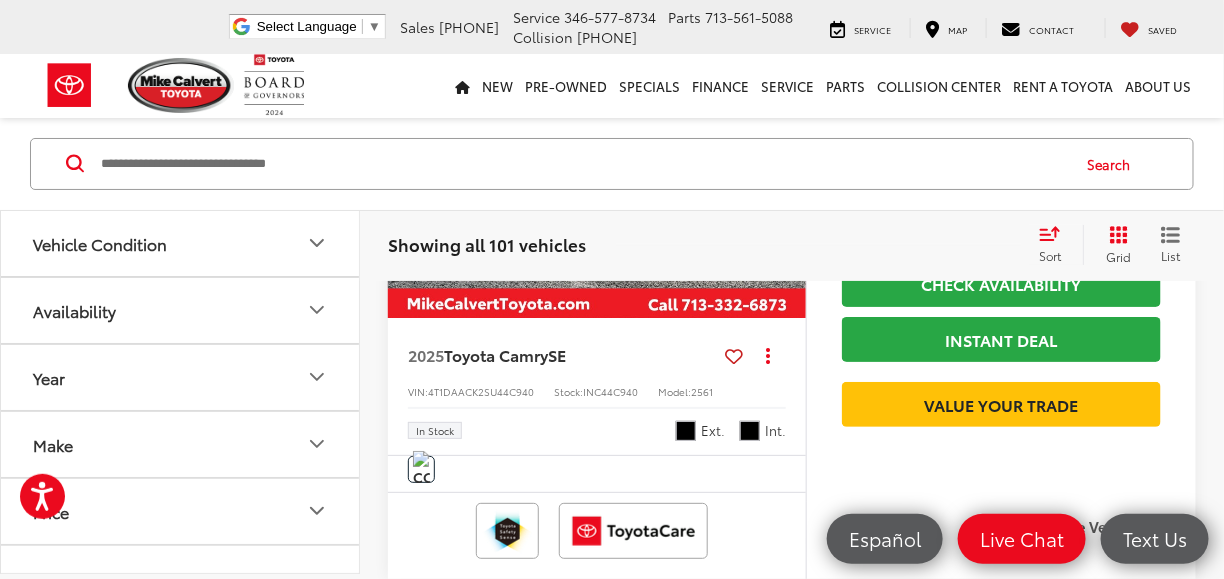 click at bounding box center [597, 161] 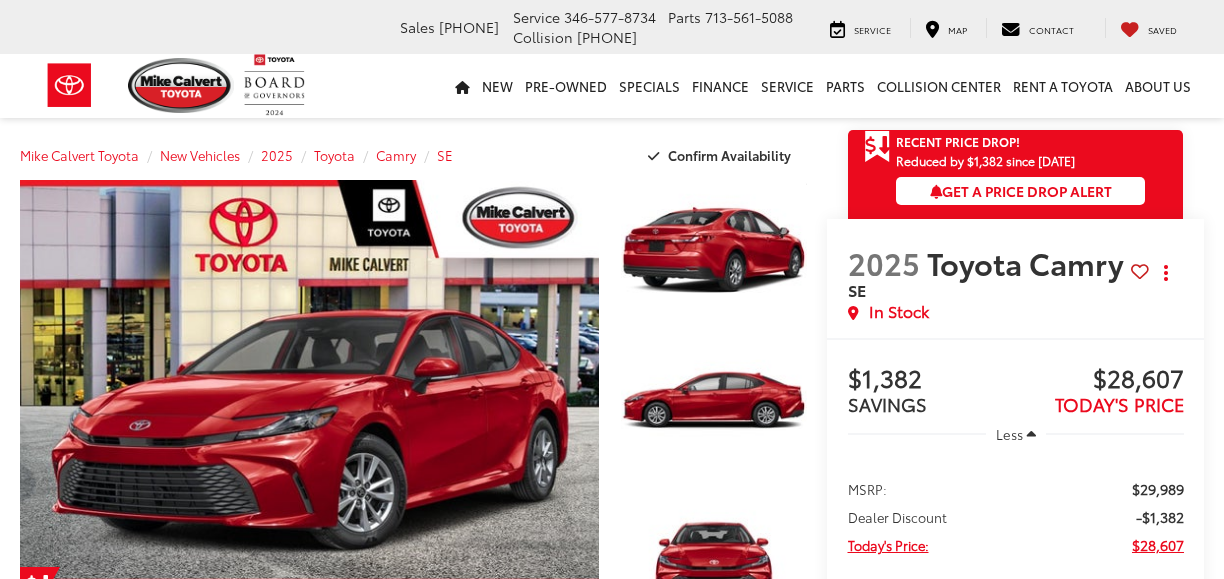scroll, scrollTop: 0, scrollLeft: 0, axis: both 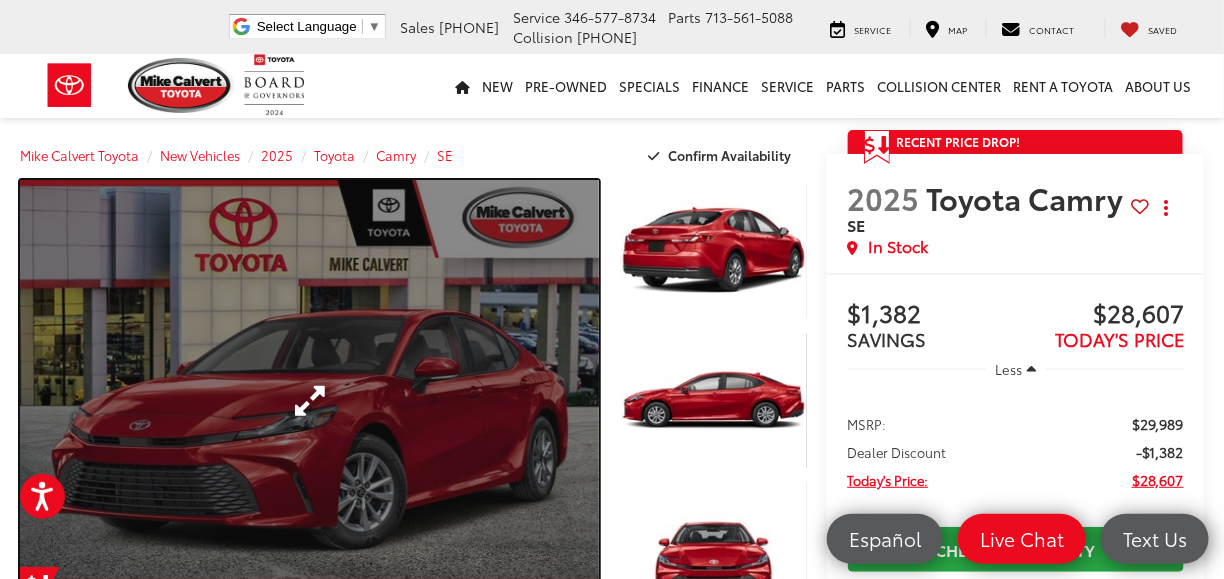 click at bounding box center (309, 400) 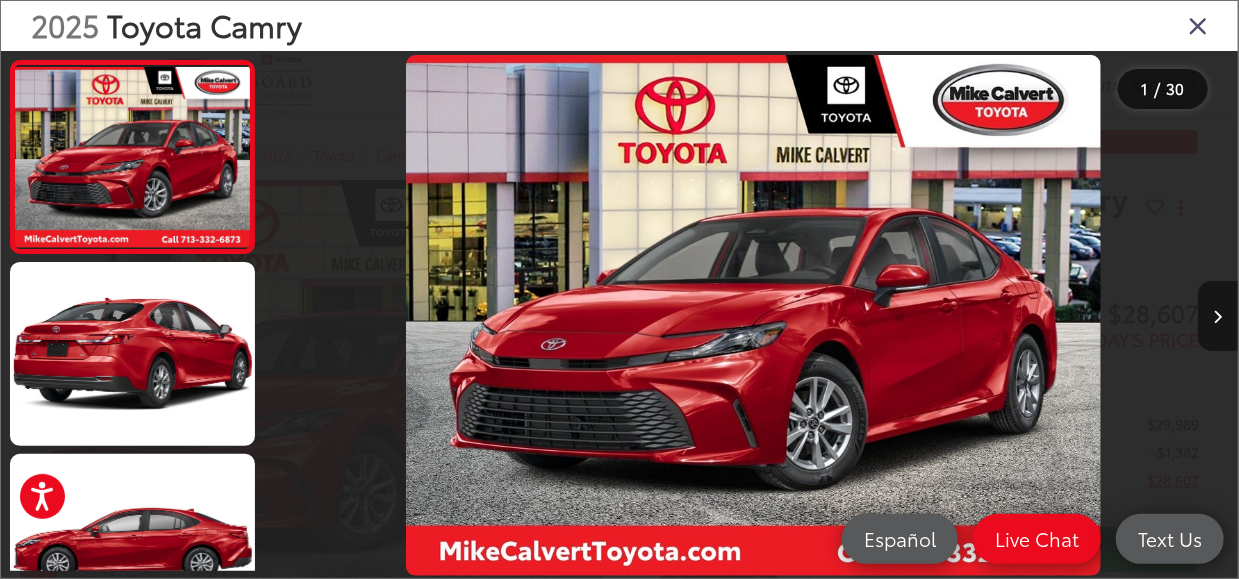 click at bounding box center (1218, 316) 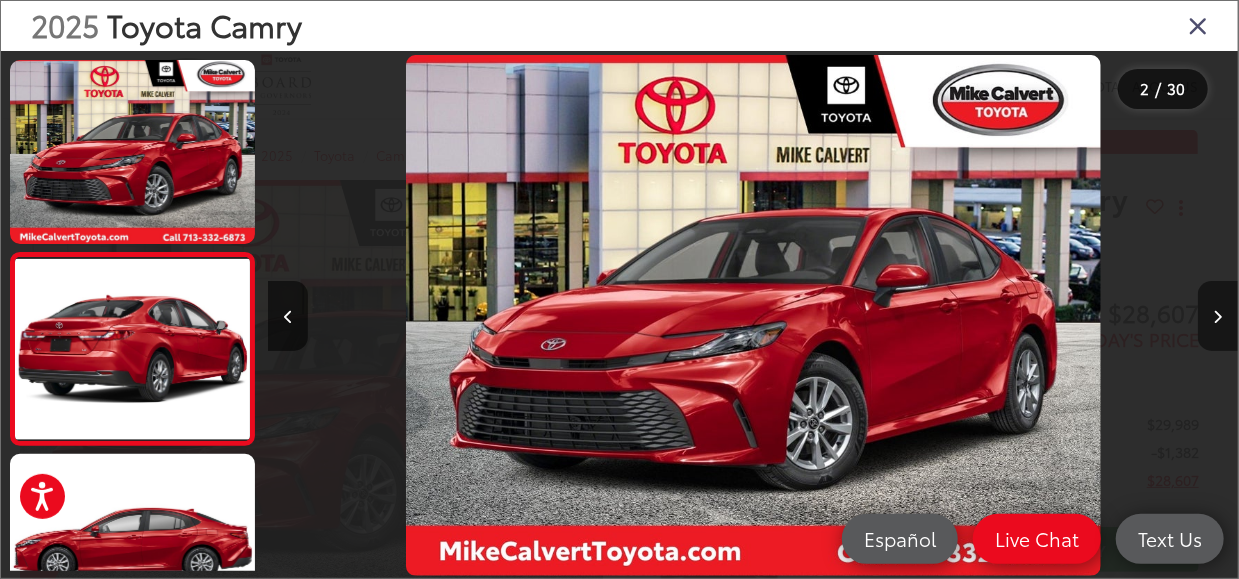 scroll, scrollTop: 0, scrollLeft: 84, axis: horizontal 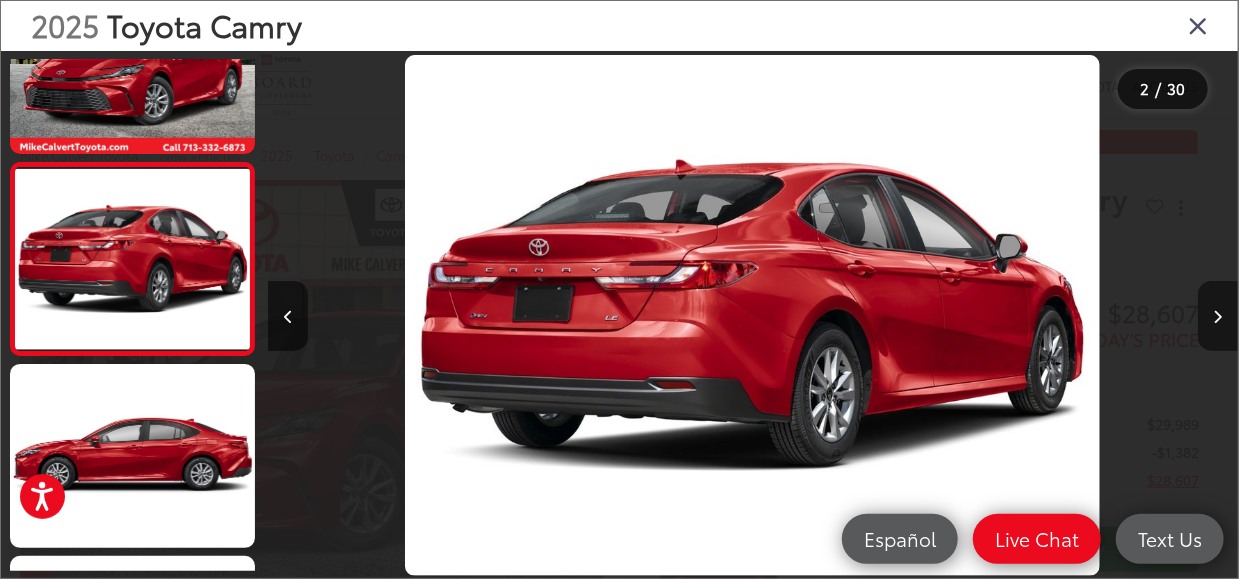 click at bounding box center (1218, 316) 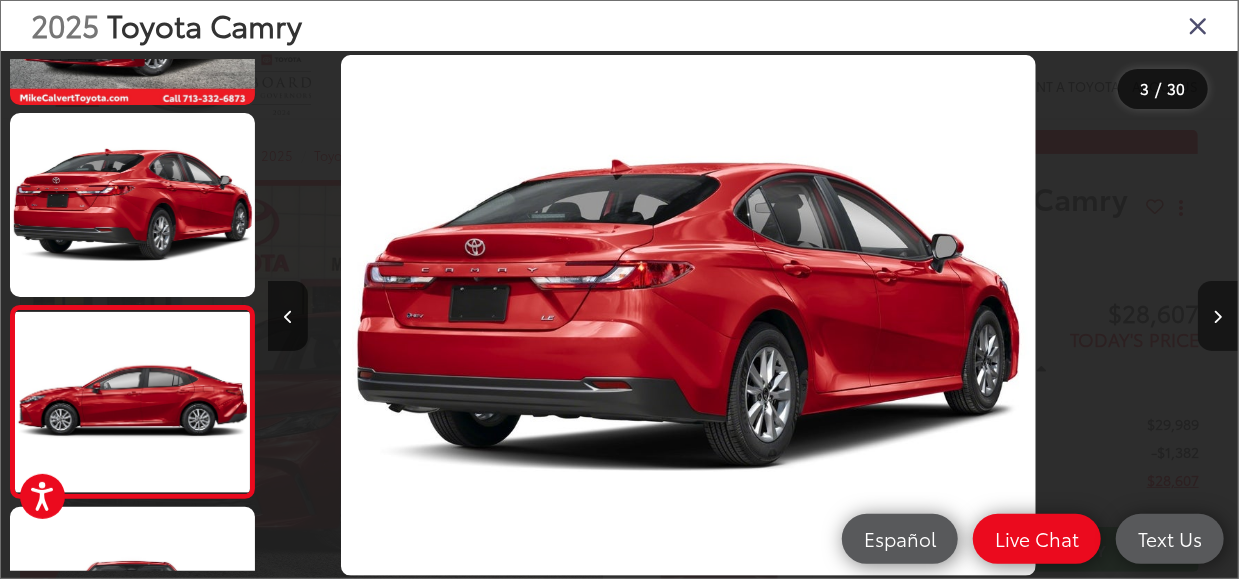scroll, scrollTop: 259, scrollLeft: 0, axis: vertical 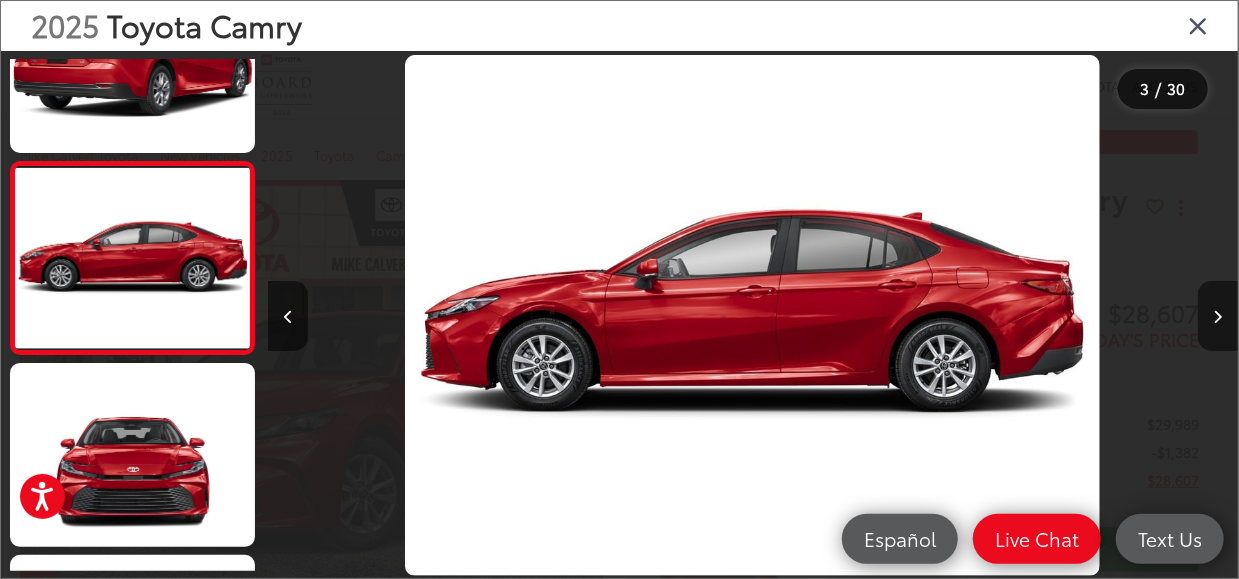 click at bounding box center [1218, 316] 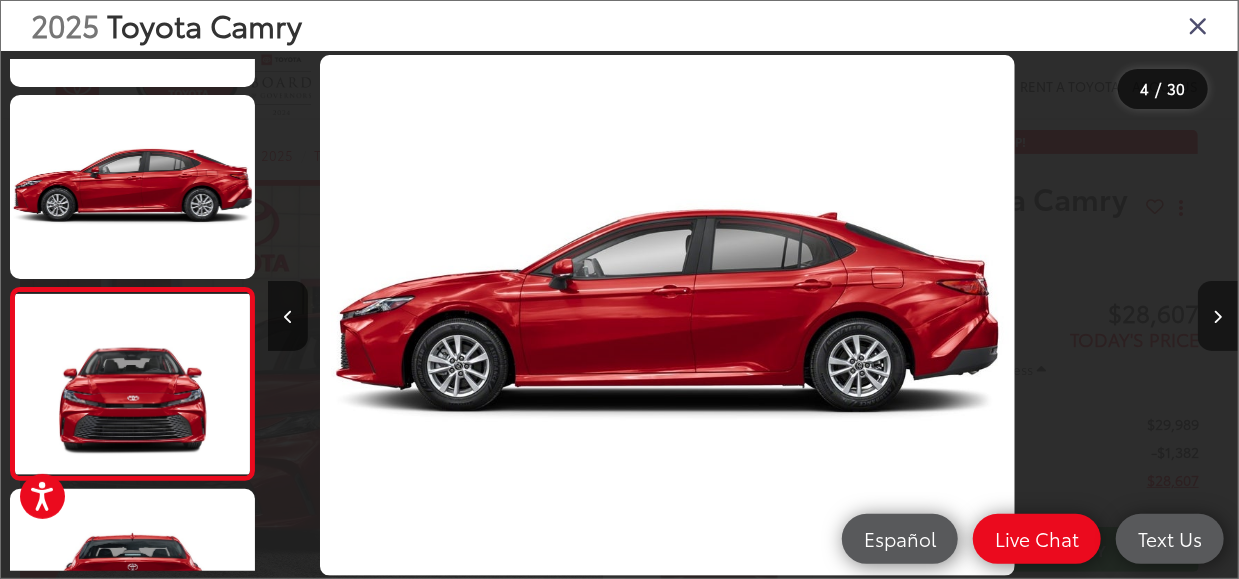 scroll, scrollTop: 461, scrollLeft: 0, axis: vertical 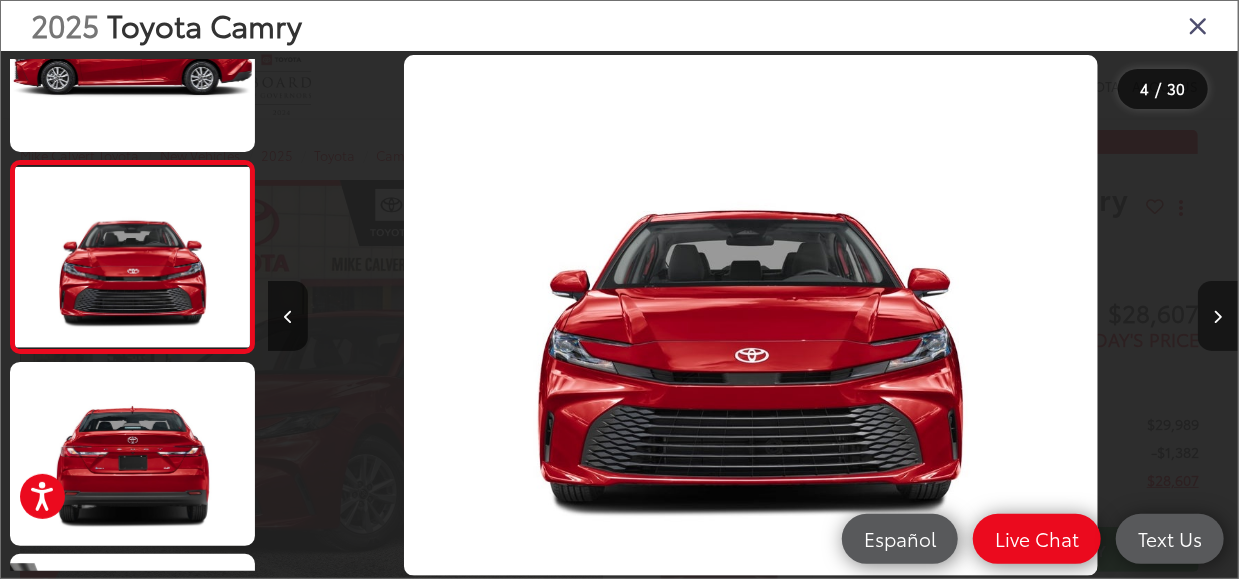 click at bounding box center (1218, 316) 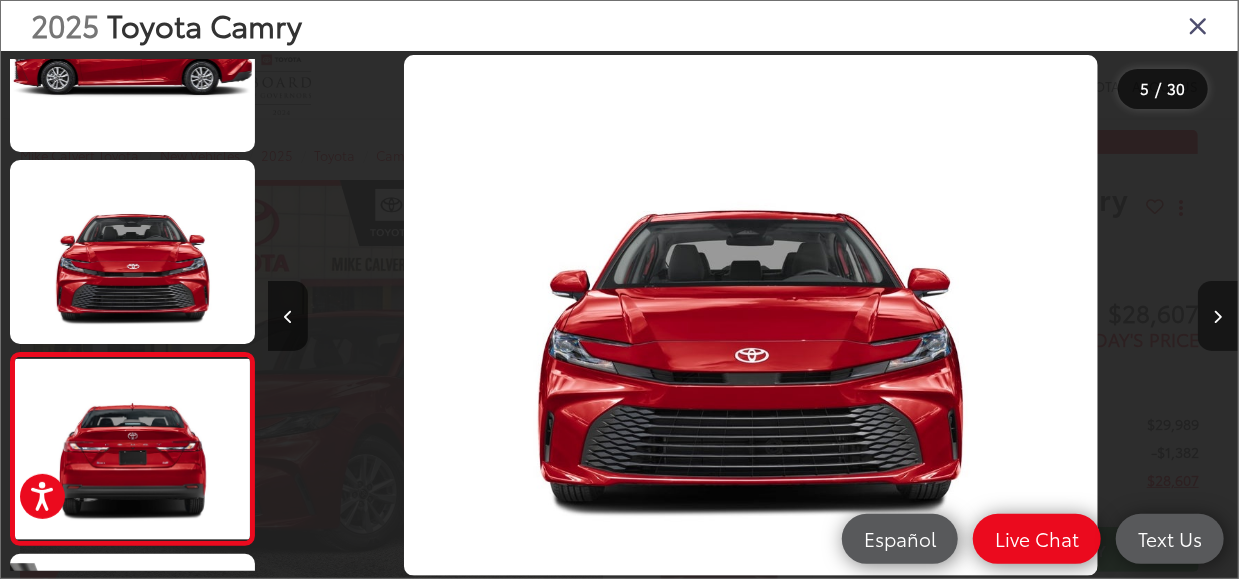 scroll, scrollTop: 0, scrollLeft: 3175, axis: horizontal 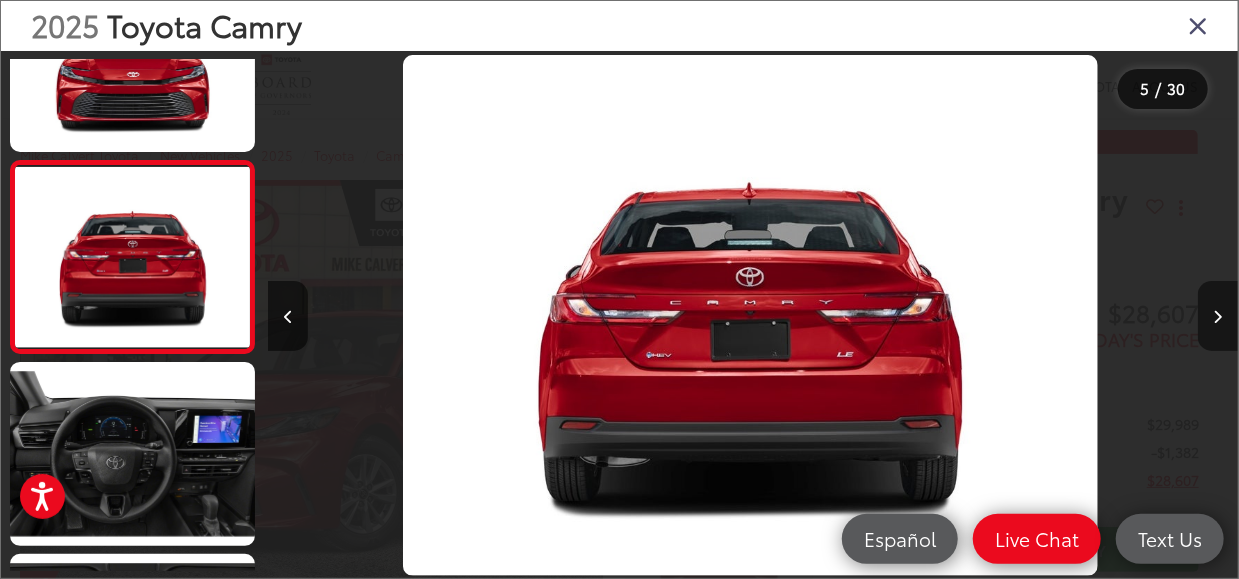 click at bounding box center [1218, 316] 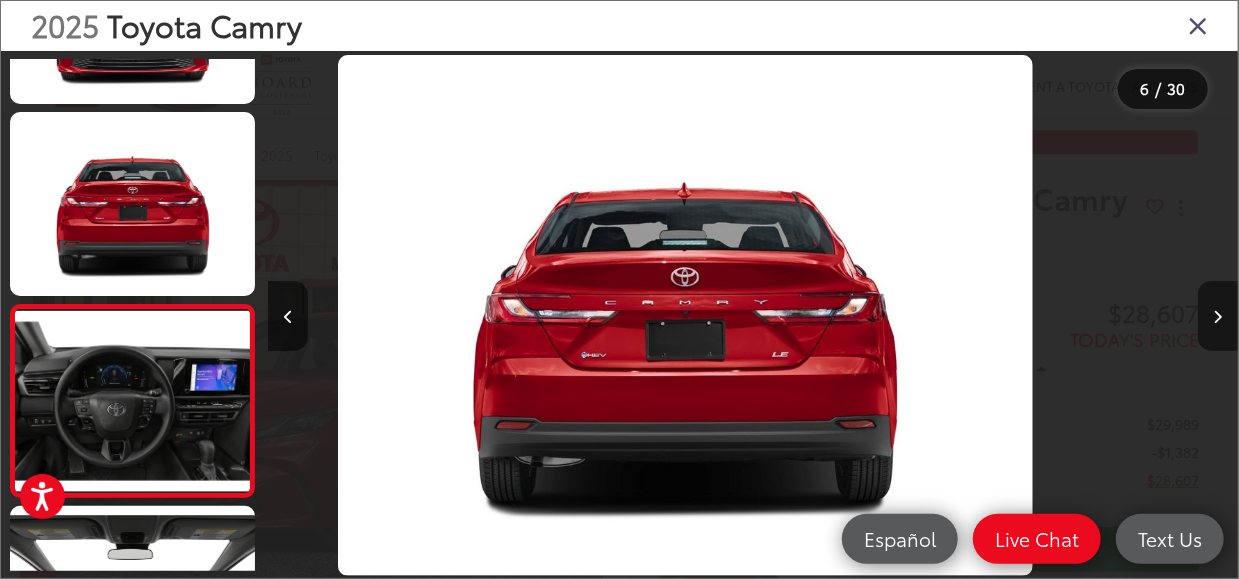 scroll, scrollTop: 823, scrollLeft: 0, axis: vertical 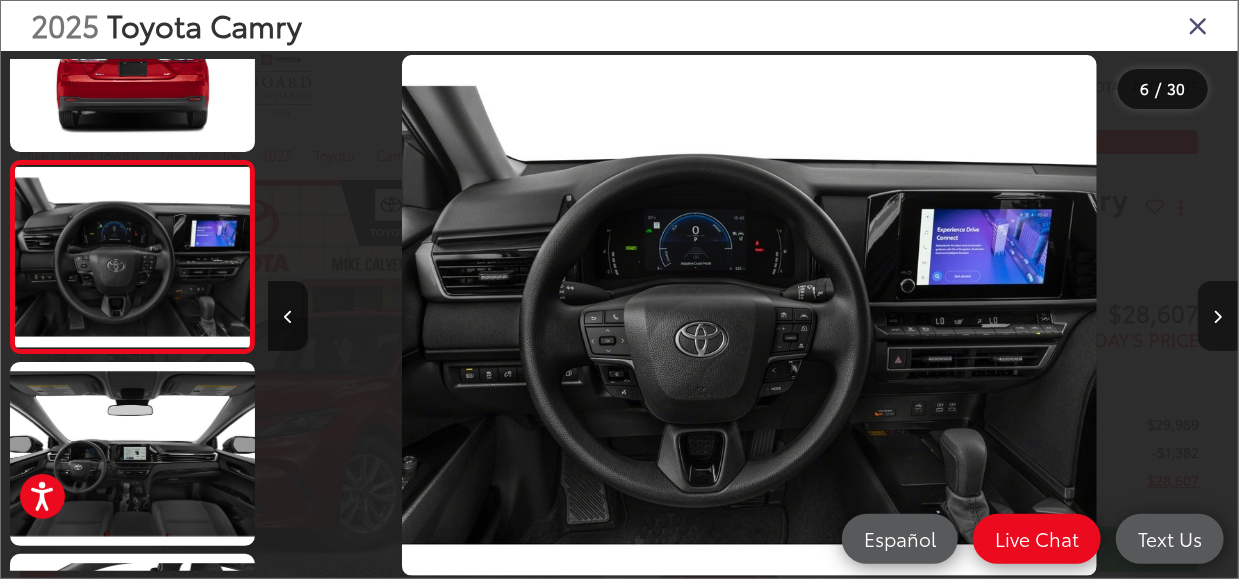 click at bounding box center (1218, 316) 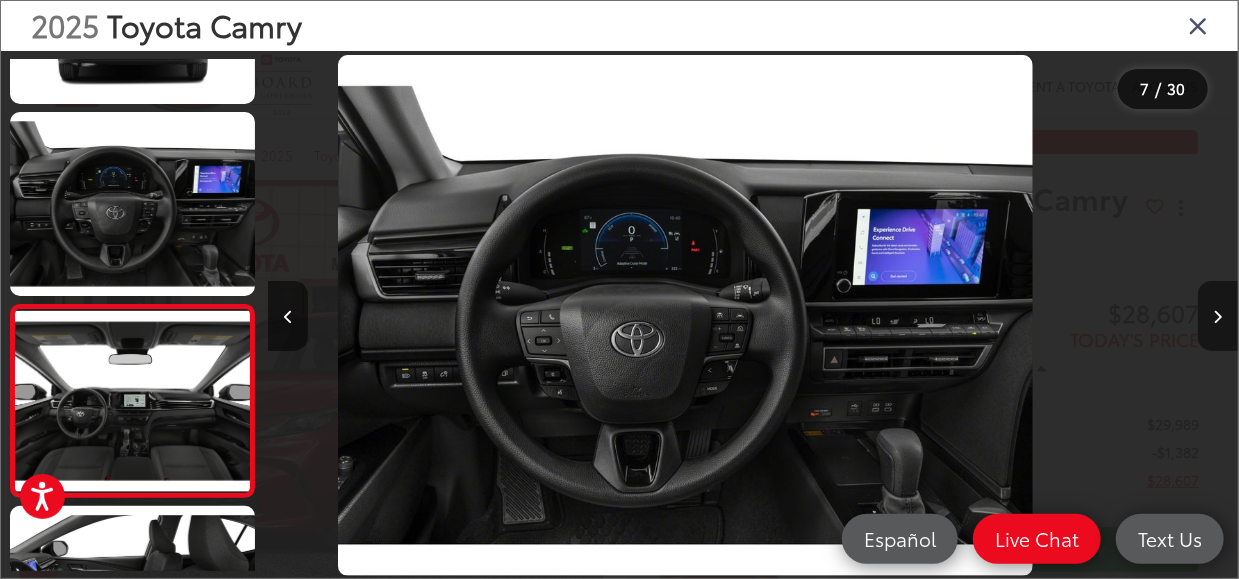 scroll, scrollTop: 1028, scrollLeft: 0, axis: vertical 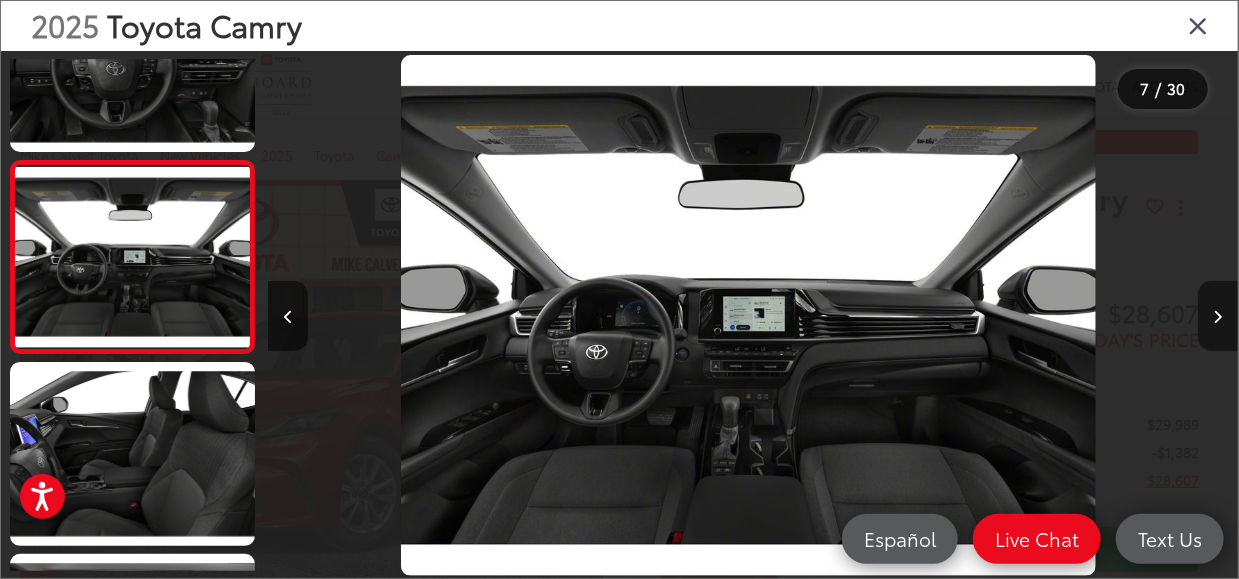 click at bounding box center (1218, 316) 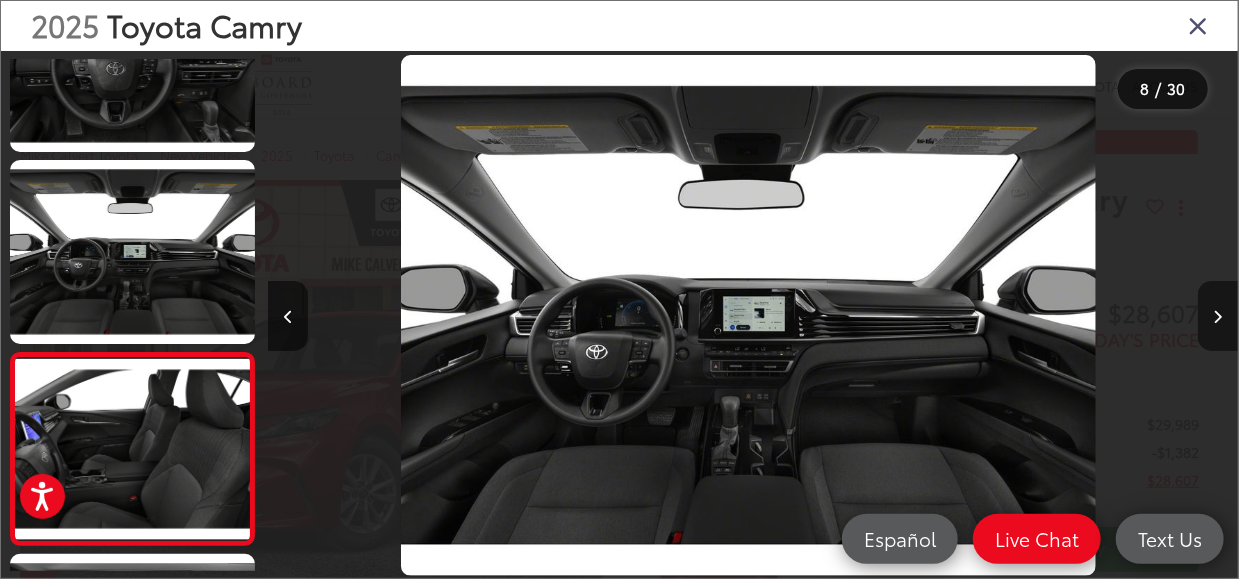scroll, scrollTop: 0, scrollLeft: 6086, axis: horizontal 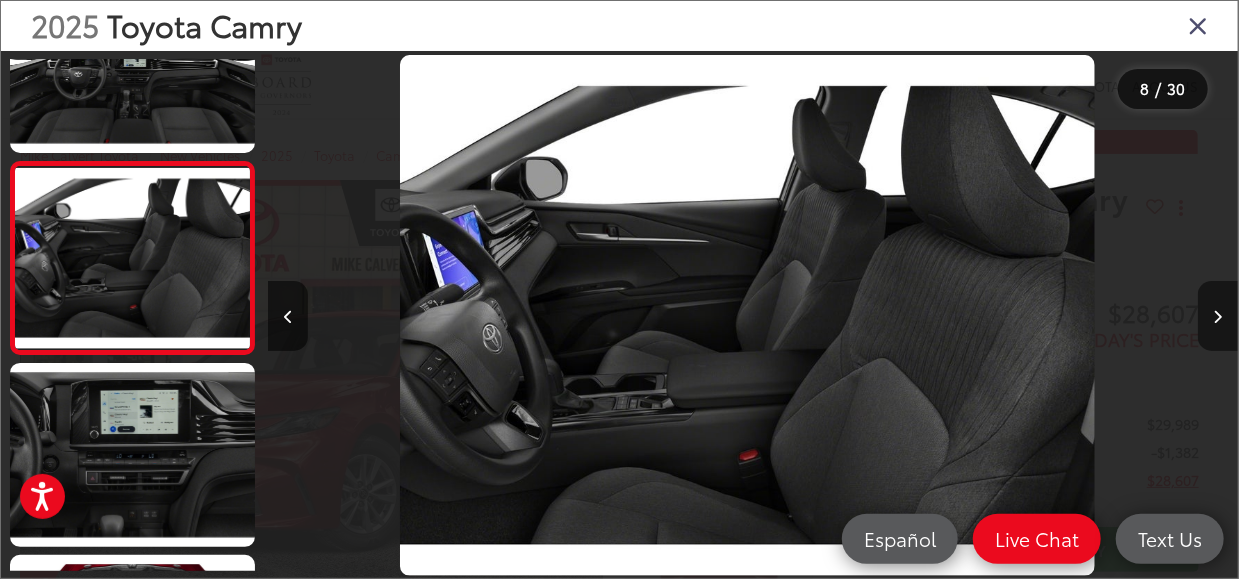 click at bounding box center (1218, 316) 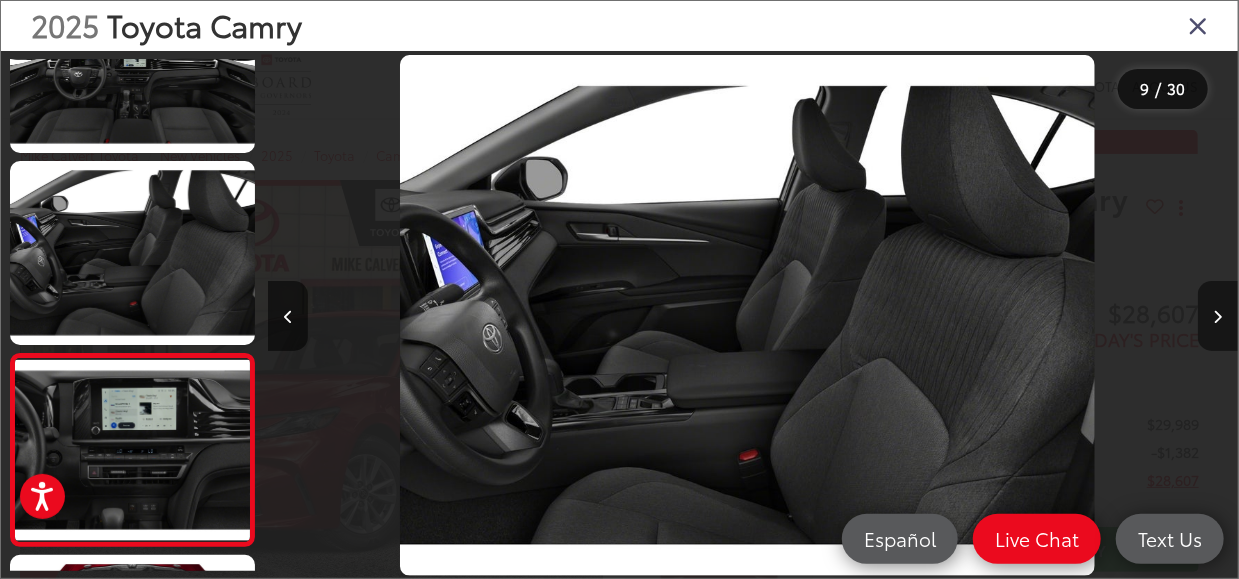 scroll 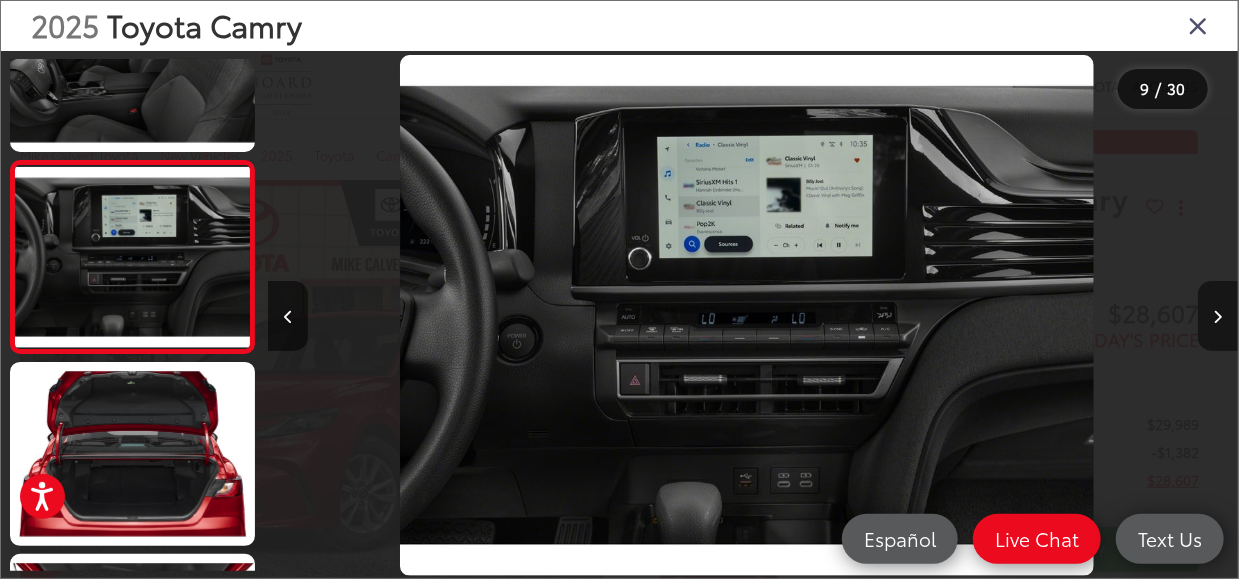 click at bounding box center (1218, 316) 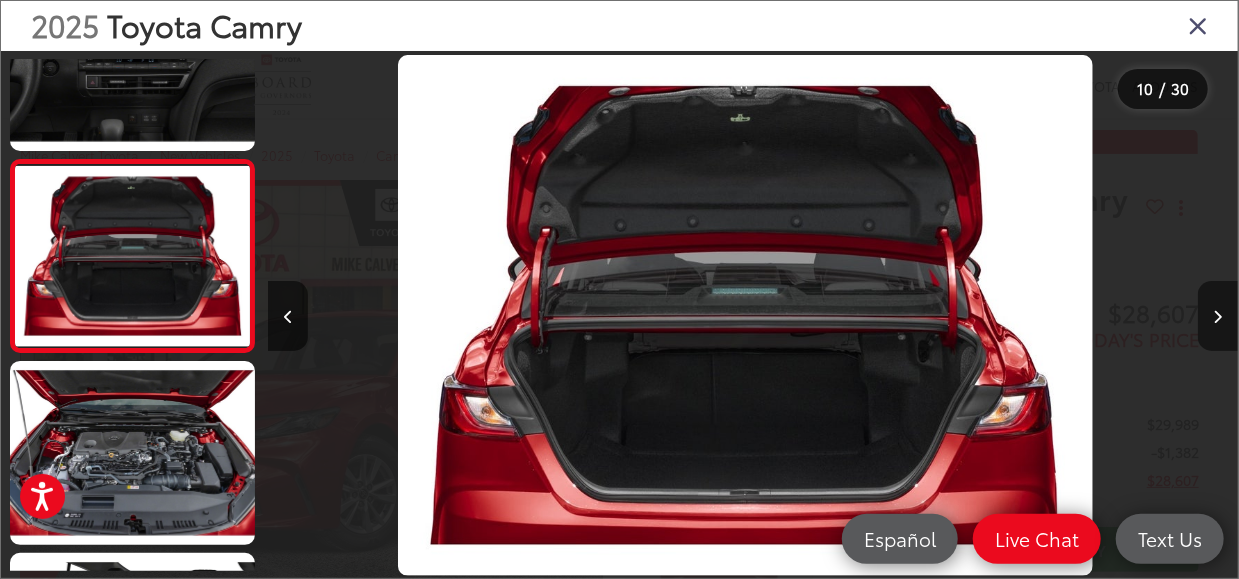 click at bounding box center [1218, 316] 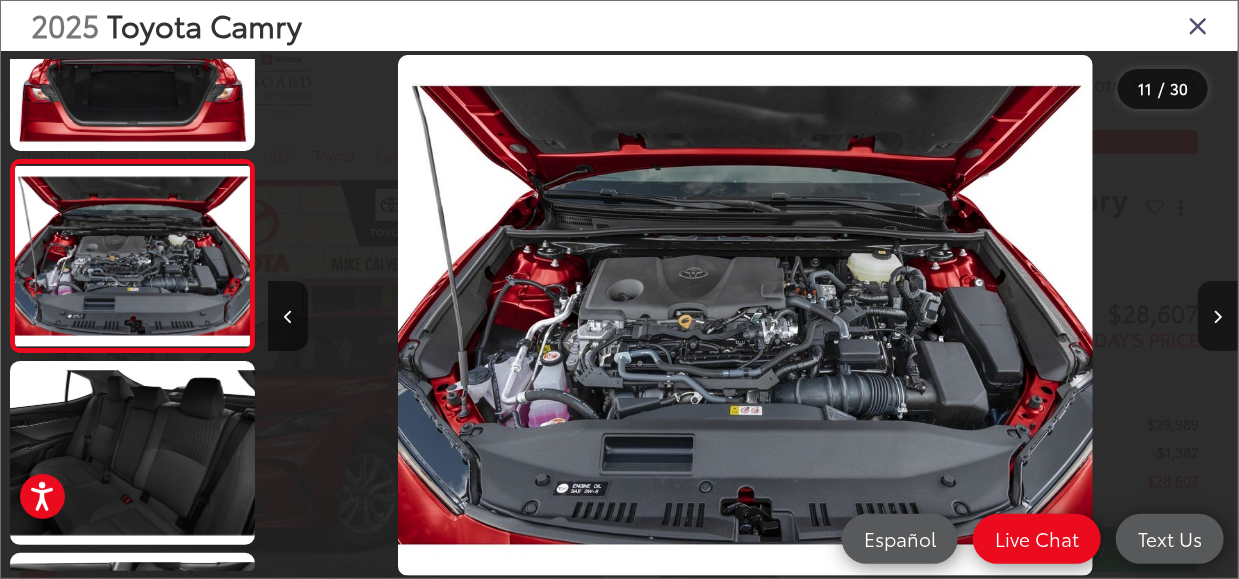 click at bounding box center (1218, 316) 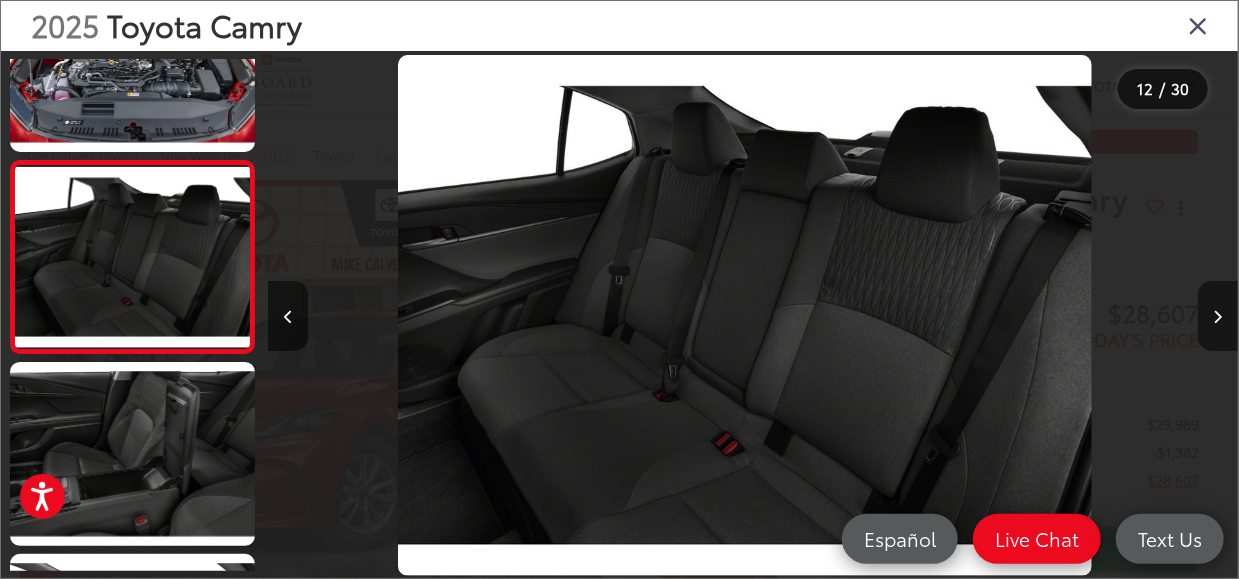 click at bounding box center [1218, 316] 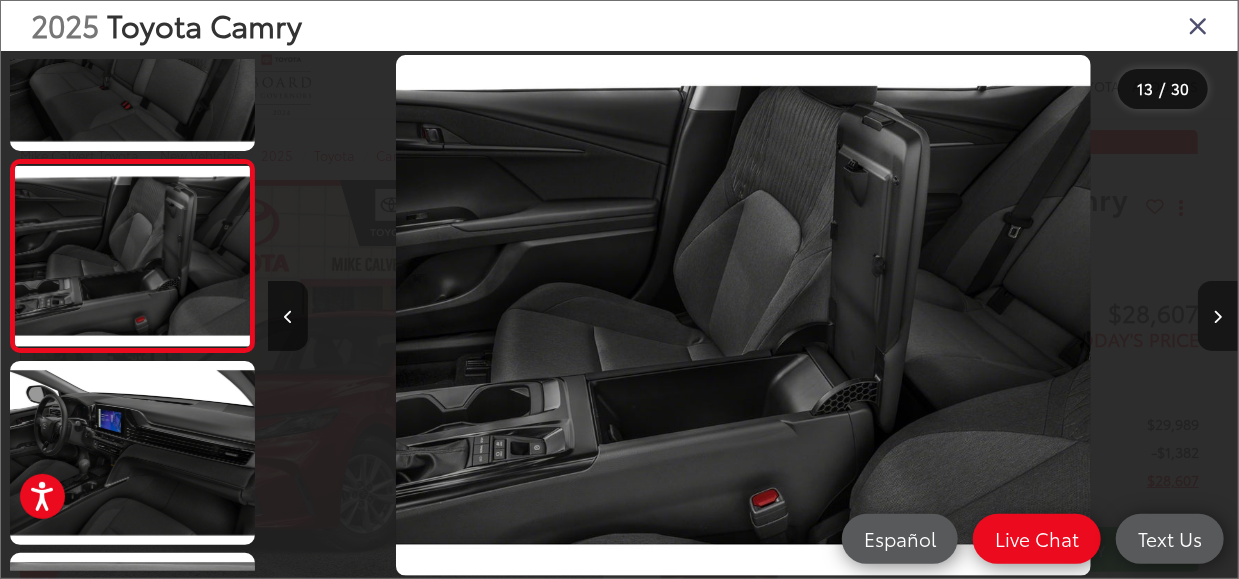 click at bounding box center (1218, 316) 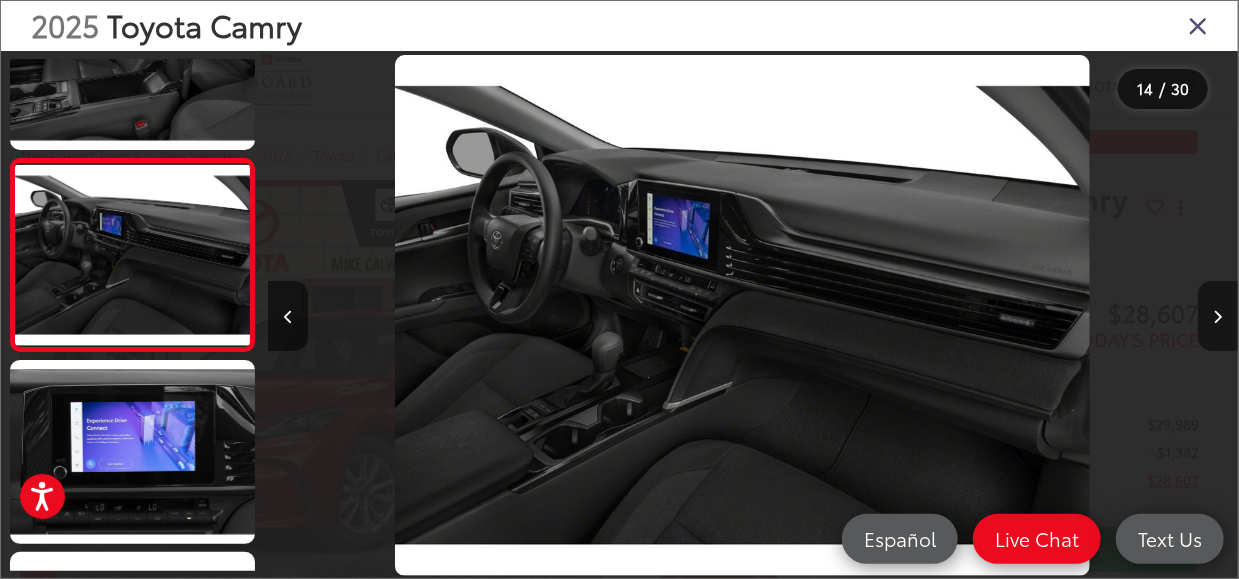 click at bounding box center (1218, 316) 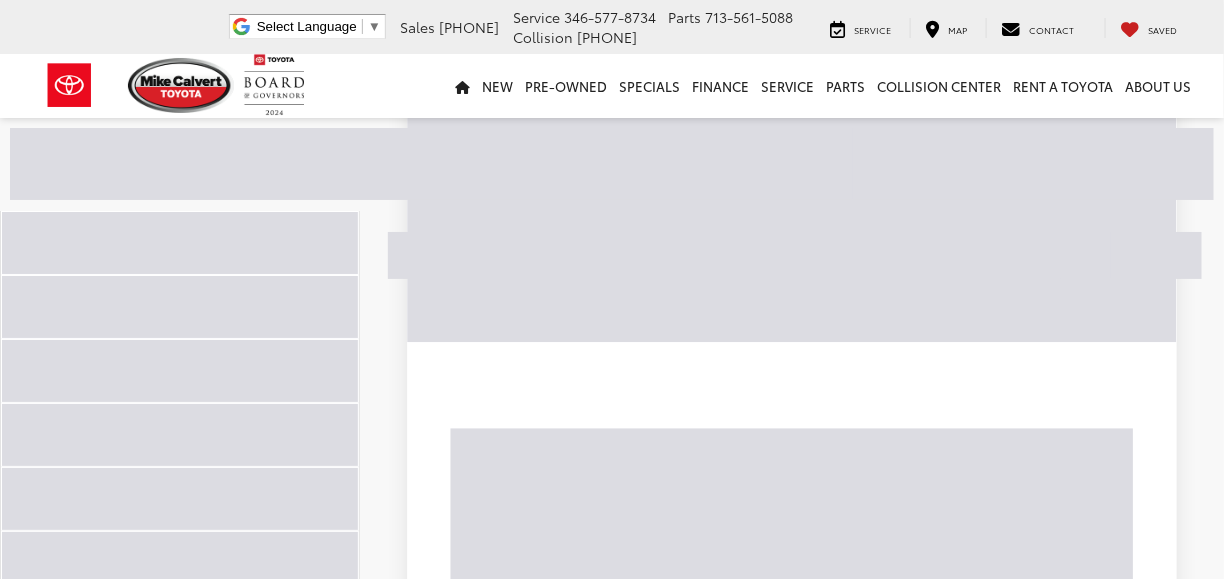 scroll, scrollTop: 2278, scrollLeft: 0, axis: vertical 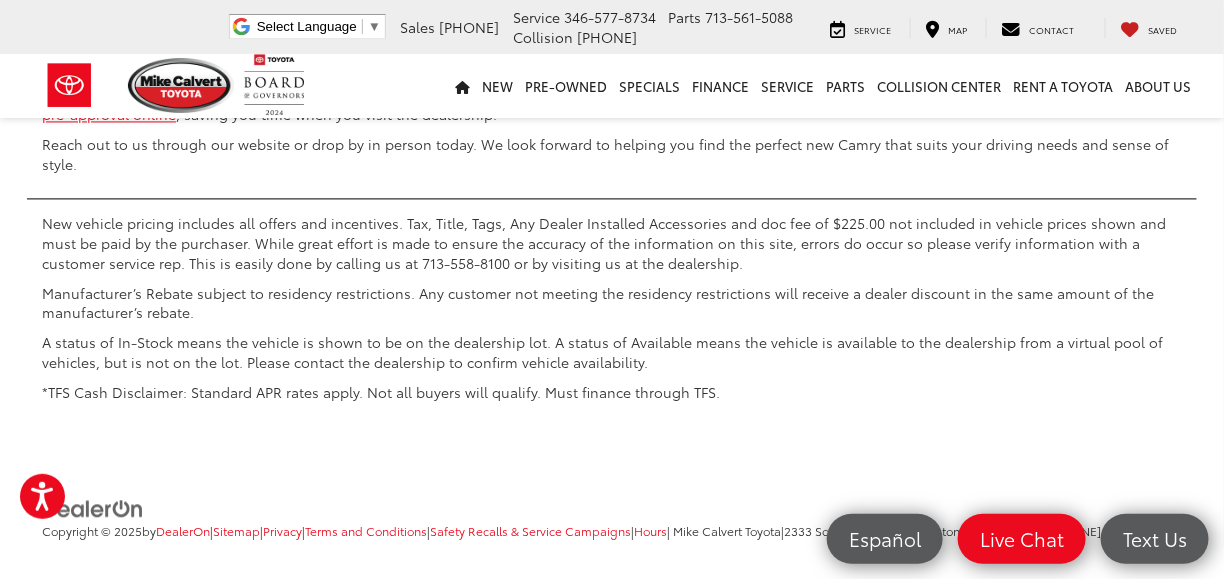 click on "2" at bounding box center [838, -451] 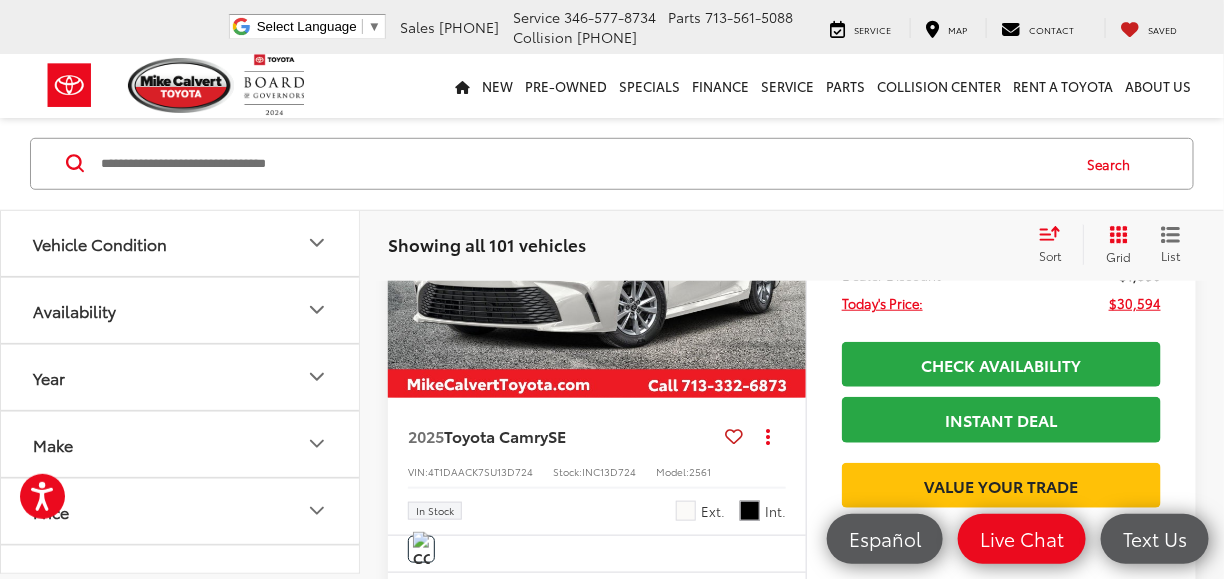 scroll, scrollTop: 274, scrollLeft: 0, axis: vertical 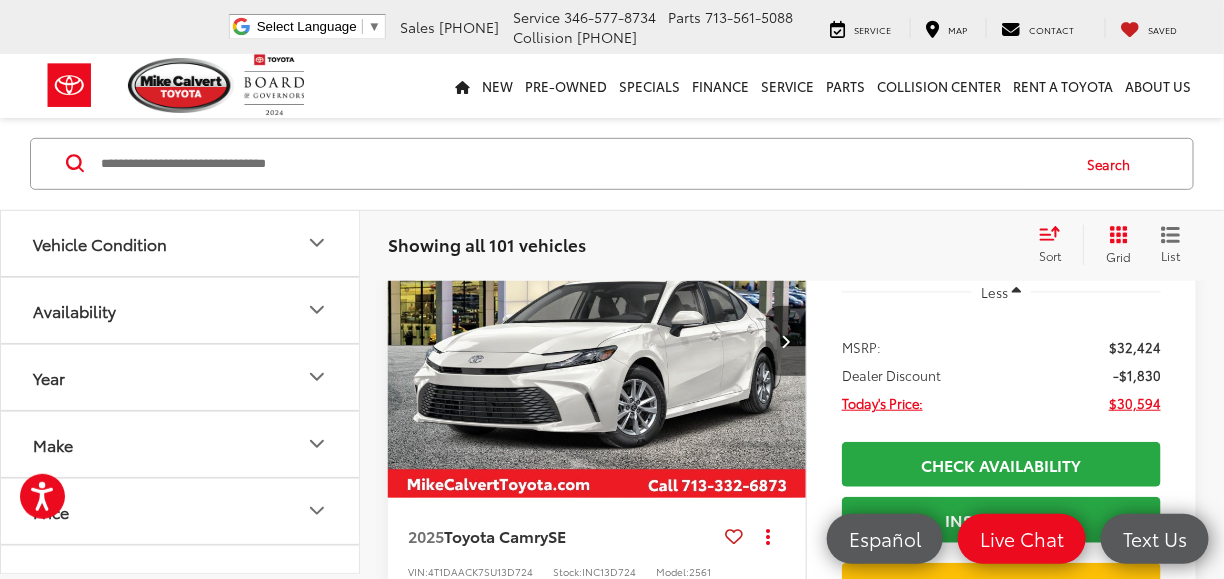 click at bounding box center [597, 342] 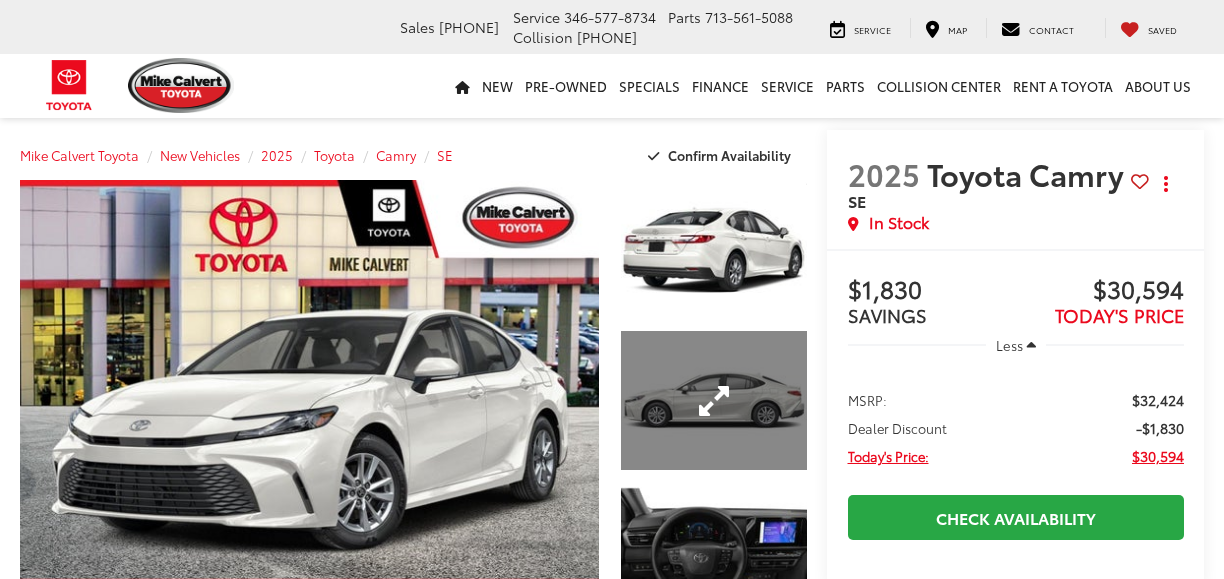 scroll, scrollTop: 0, scrollLeft: 0, axis: both 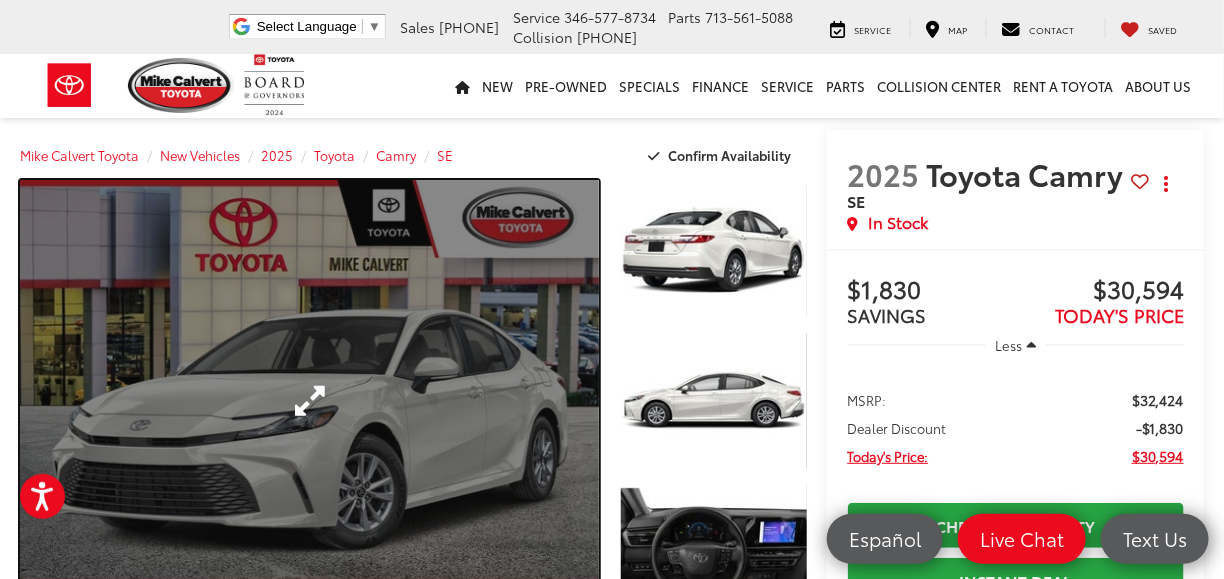 click at bounding box center [309, 400] 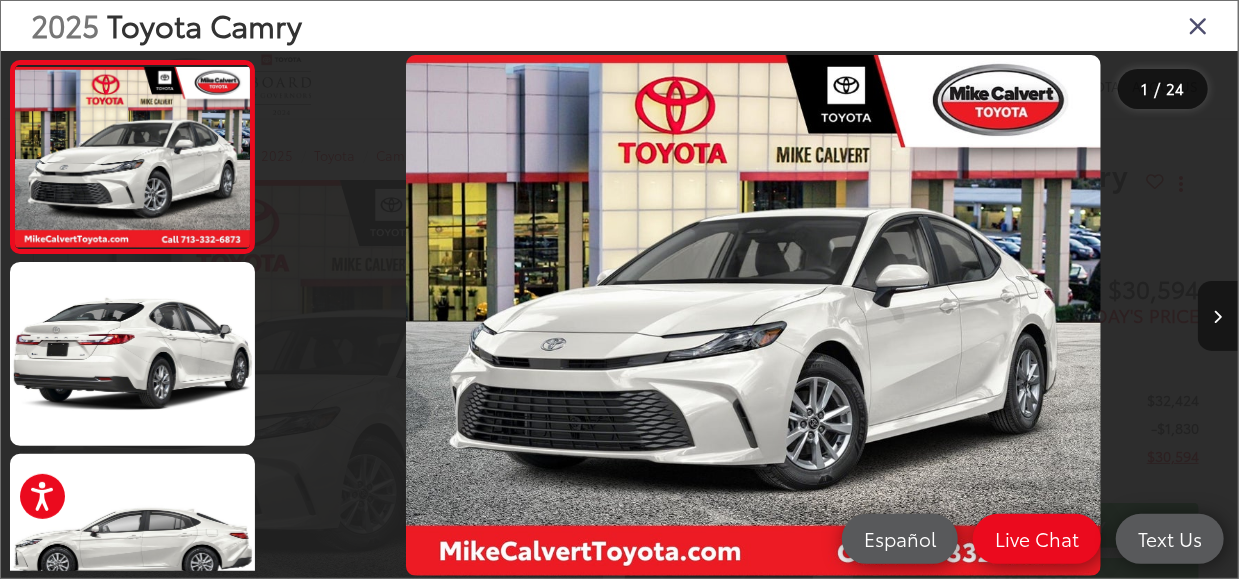 click at bounding box center (1218, 317) 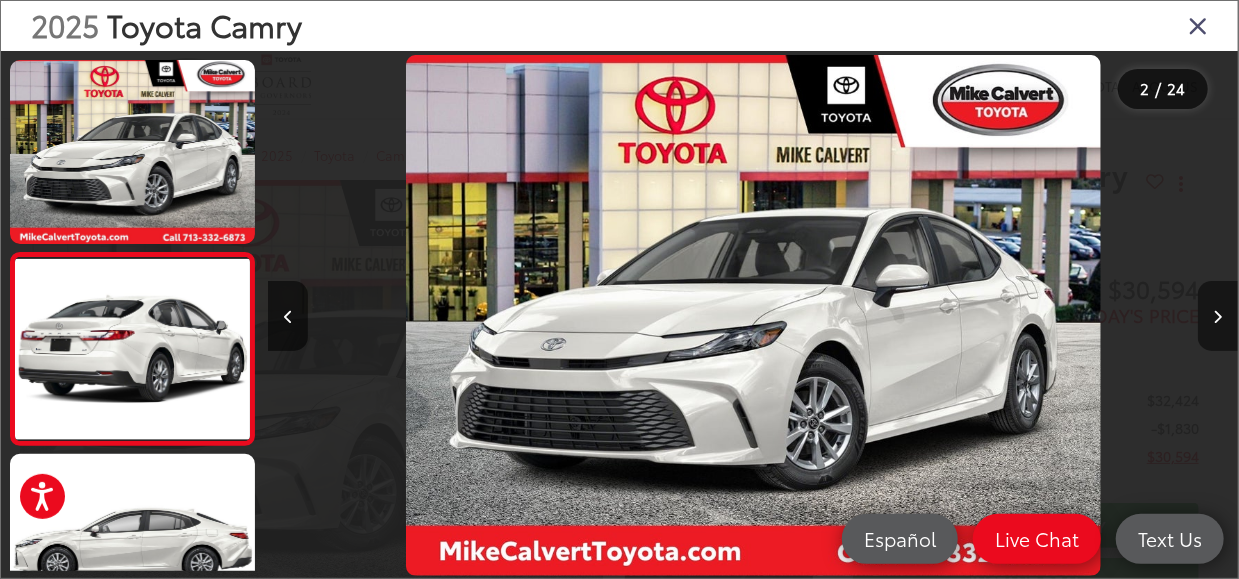 scroll, scrollTop: 0, scrollLeft: 427, axis: horizontal 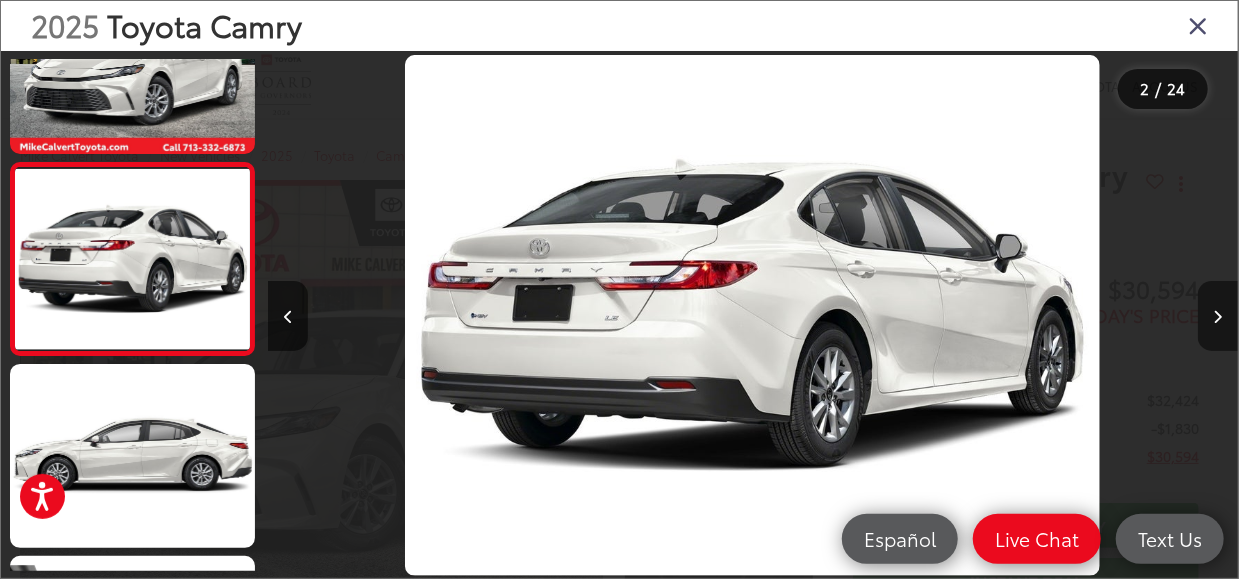 click at bounding box center (1218, 317) 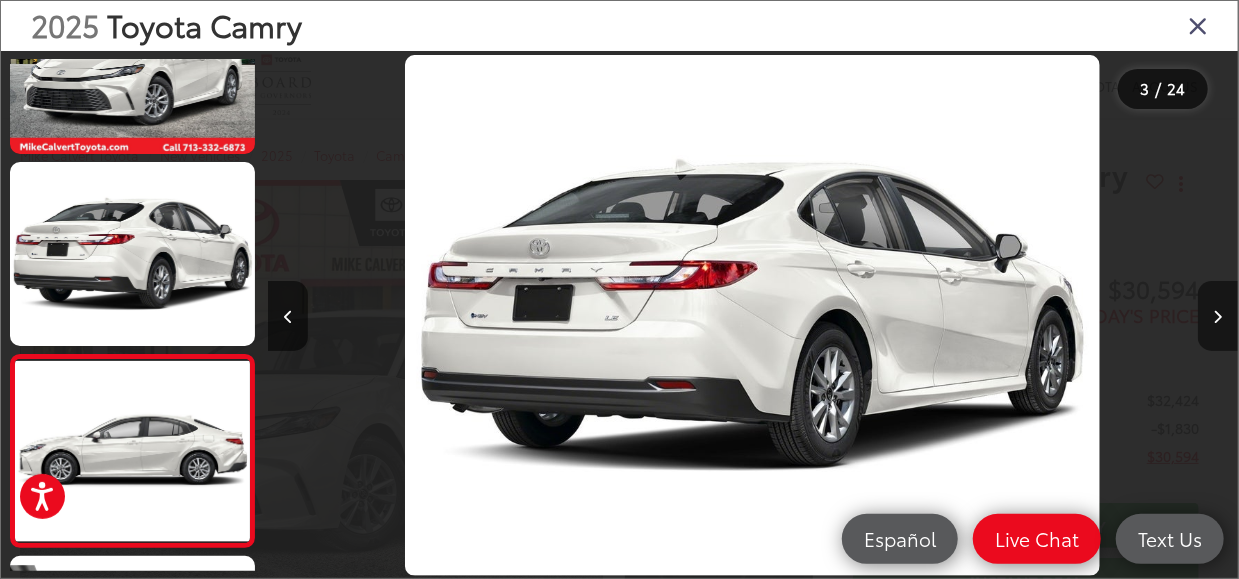 scroll, scrollTop: 0, scrollLeft: 1234, axis: horizontal 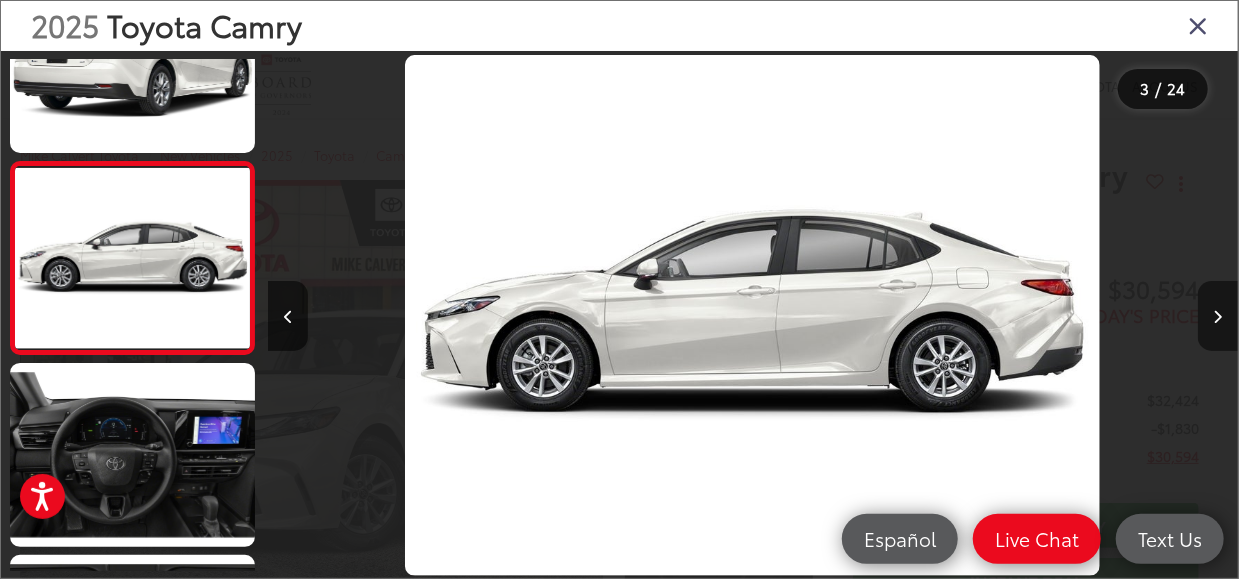 click at bounding box center [1218, 317] 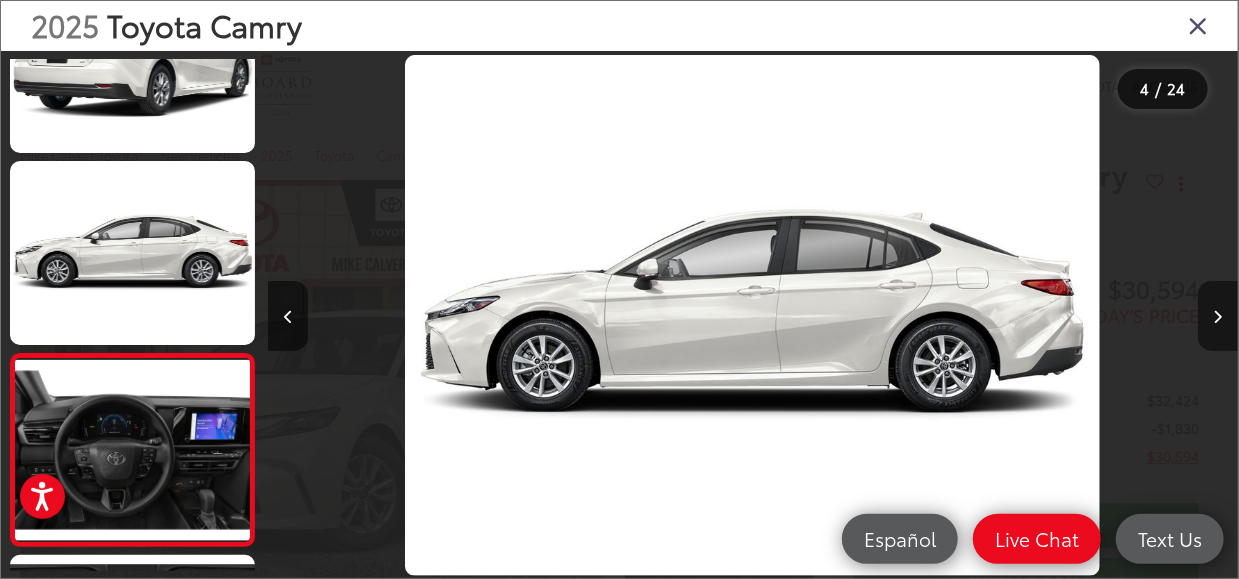 scroll, scrollTop: 0, scrollLeft: 2243, axis: horizontal 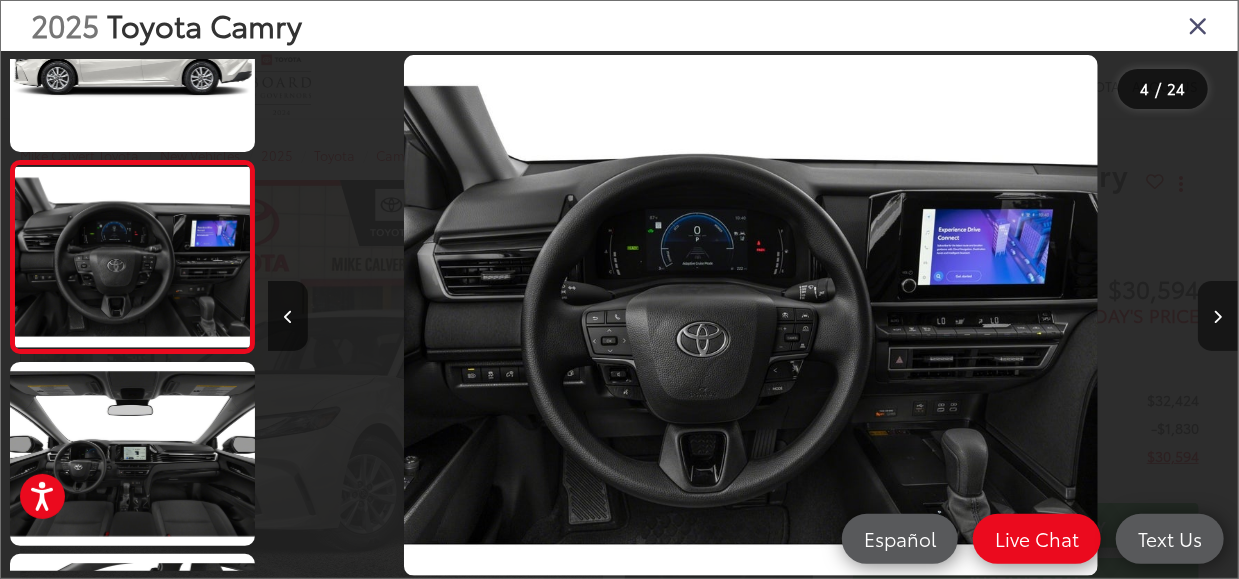 click at bounding box center (1218, 317) 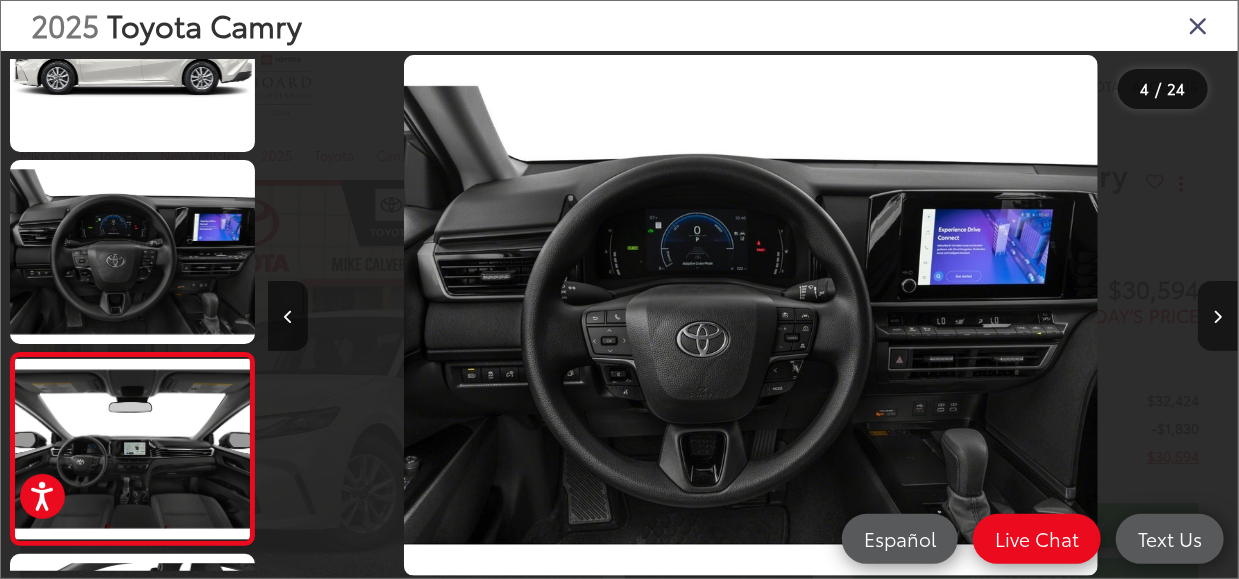 scroll, scrollTop: 0, scrollLeft: 2976, axis: horizontal 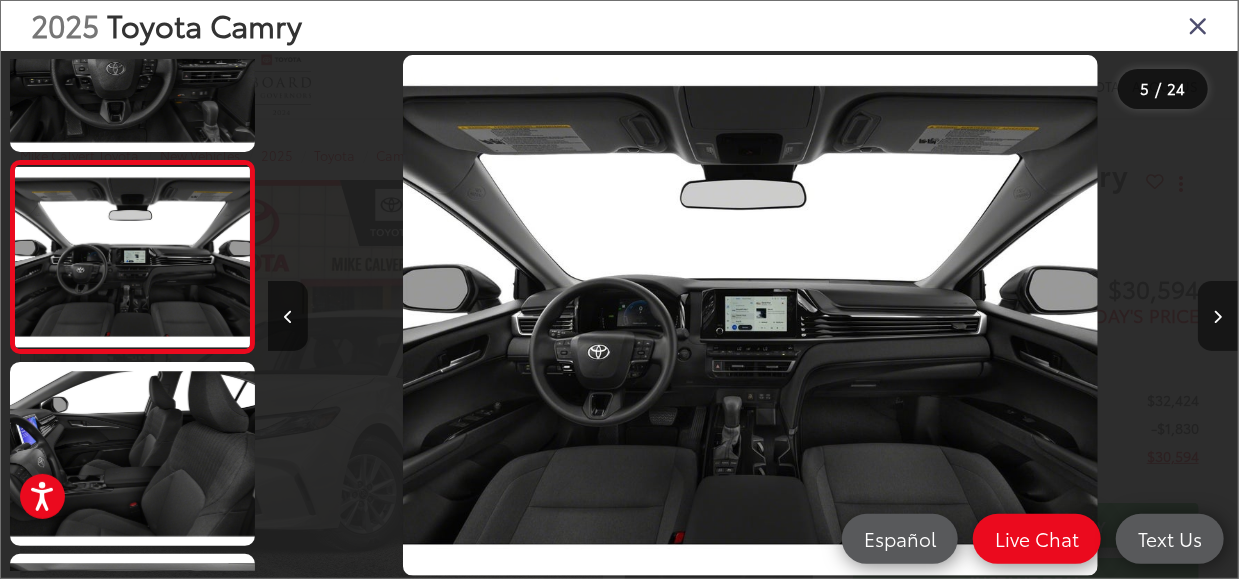 click at bounding box center (1218, 317) 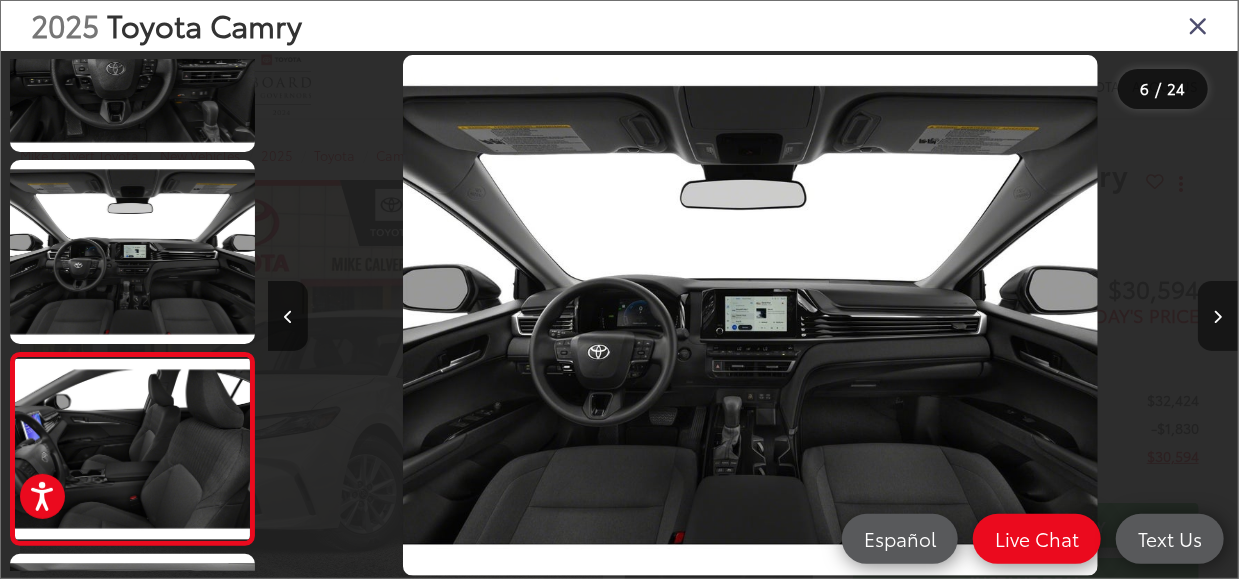 scroll, scrollTop: 0, scrollLeft: 4145, axis: horizontal 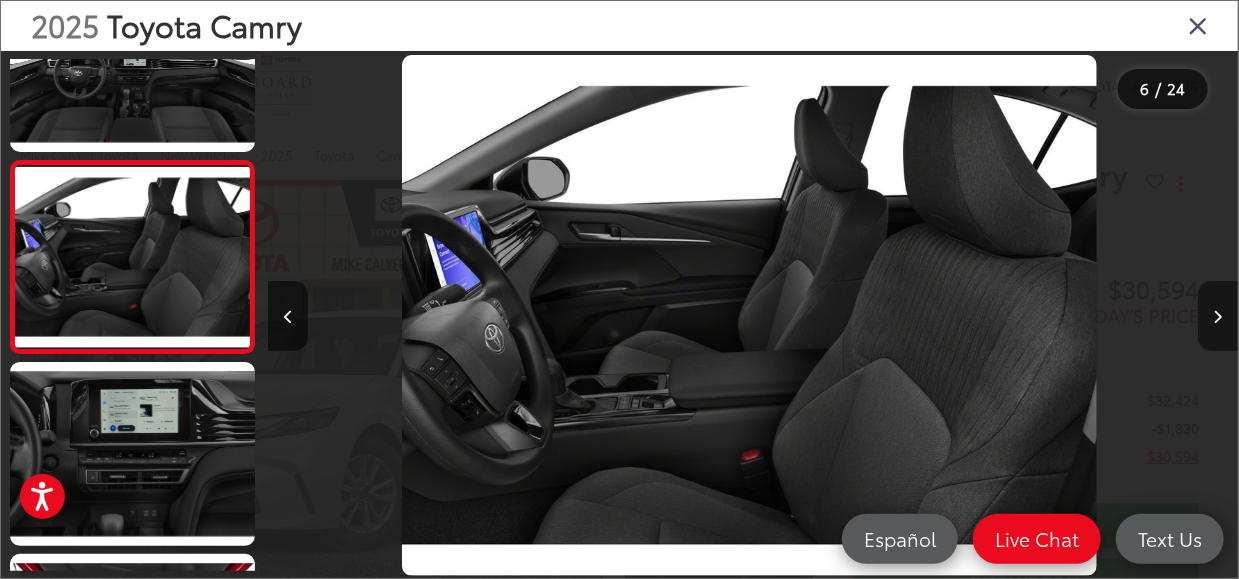 click at bounding box center (1218, 317) 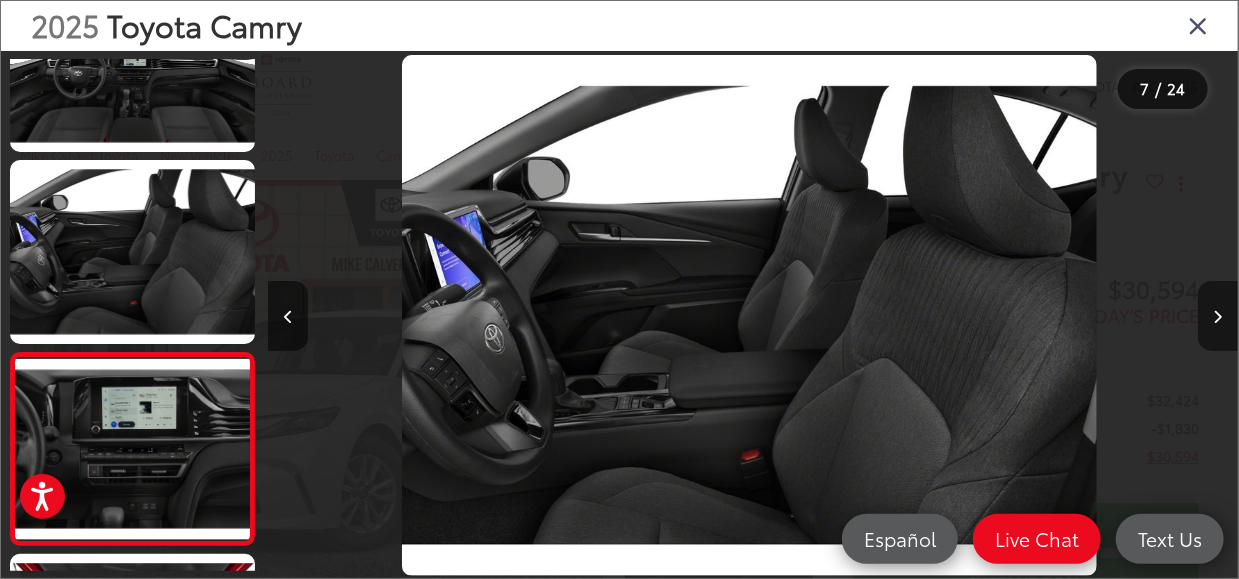 scroll, scrollTop: 0, scrollLeft: 4916, axis: horizontal 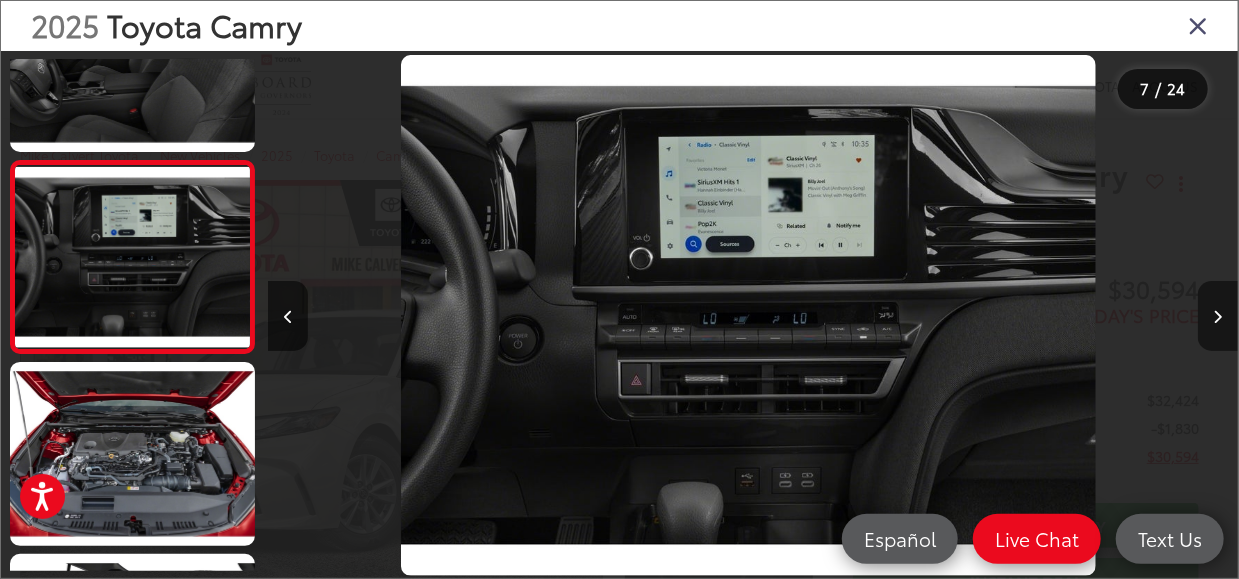 click at bounding box center (1218, 317) 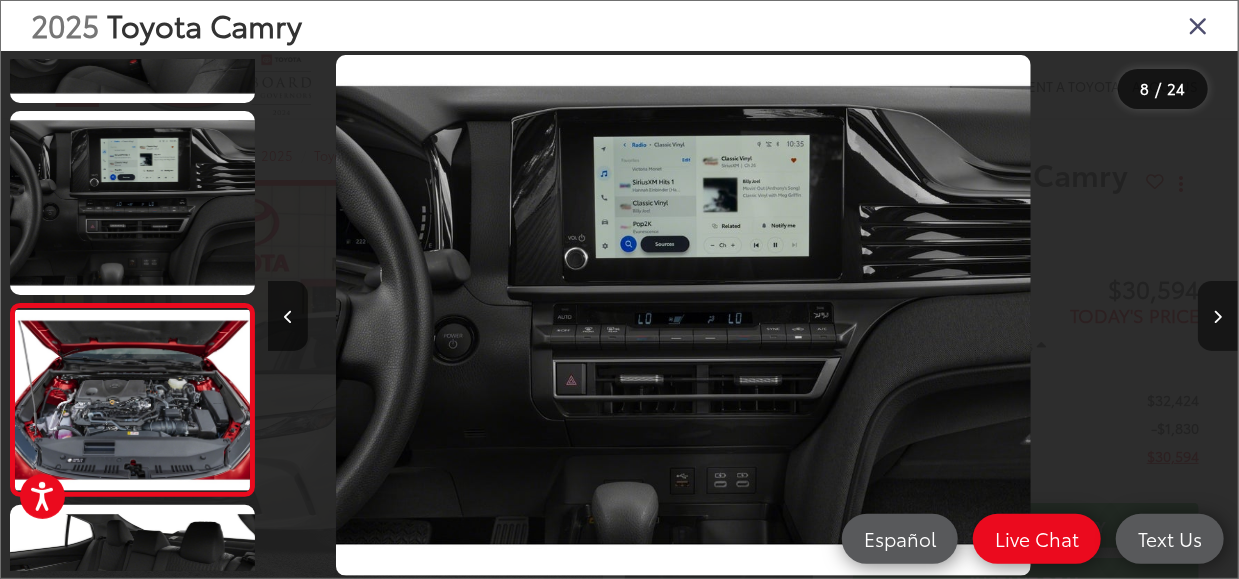 scroll, scrollTop: 1220, scrollLeft: 0, axis: vertical 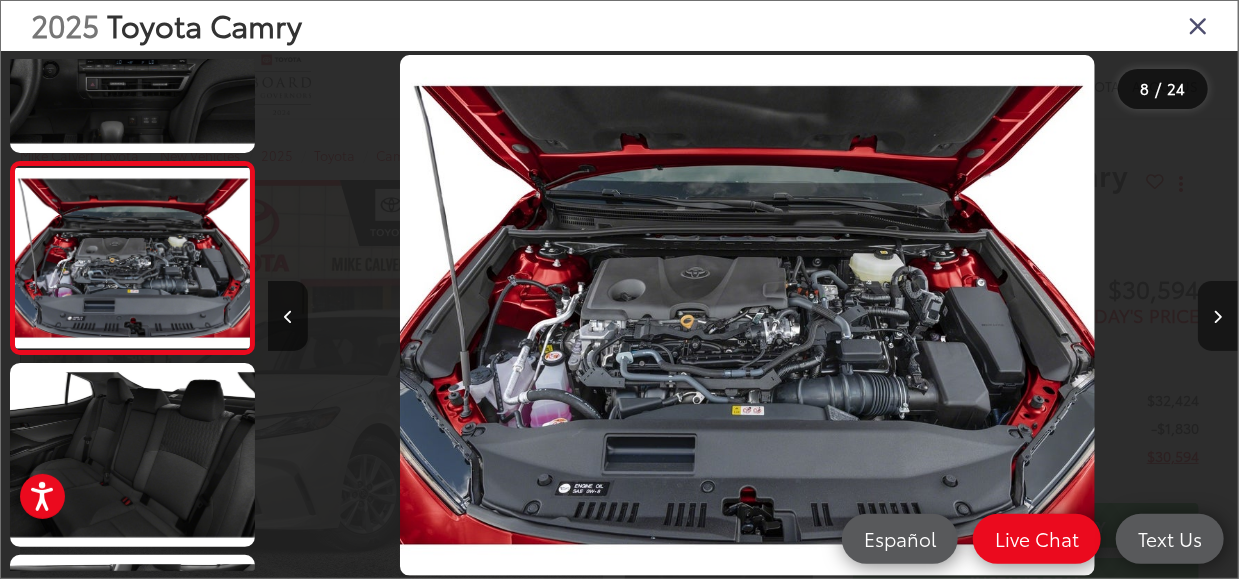 click at bounding box center [1218, 317] 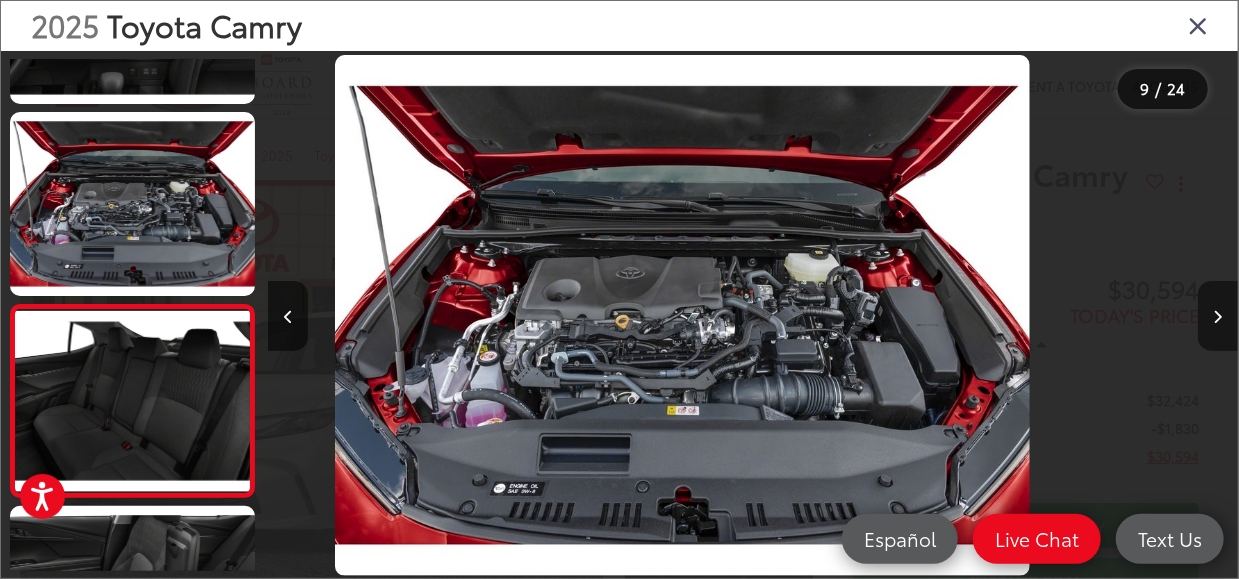 scroll, scrollTop: 1412, scrollLeft: 0, axis: vertical 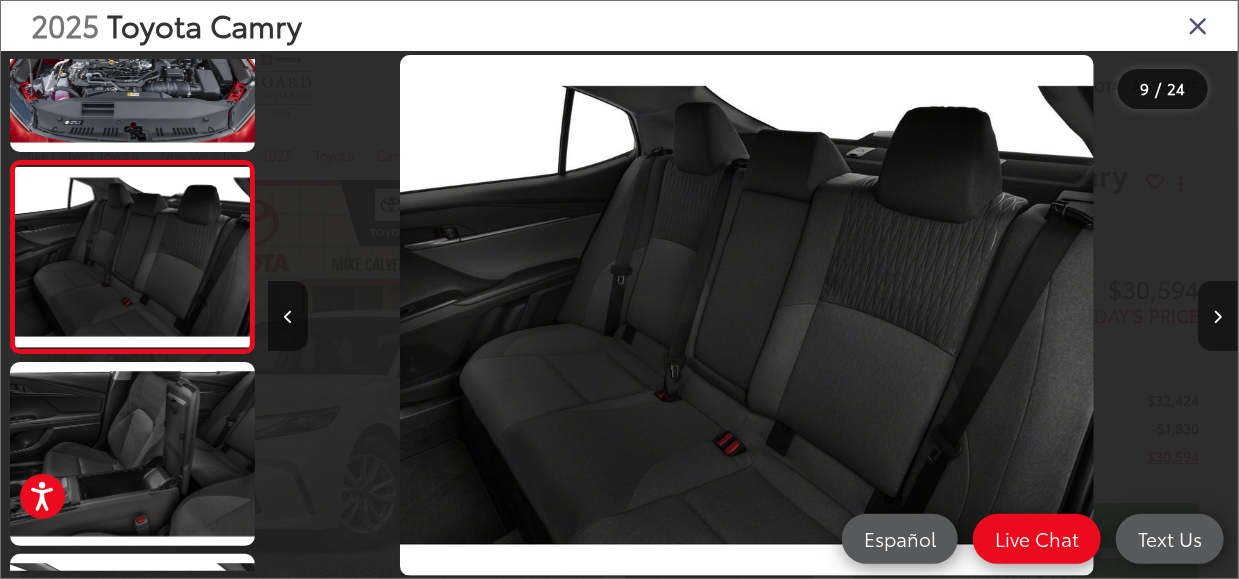click at bounding box center (1218, 317) 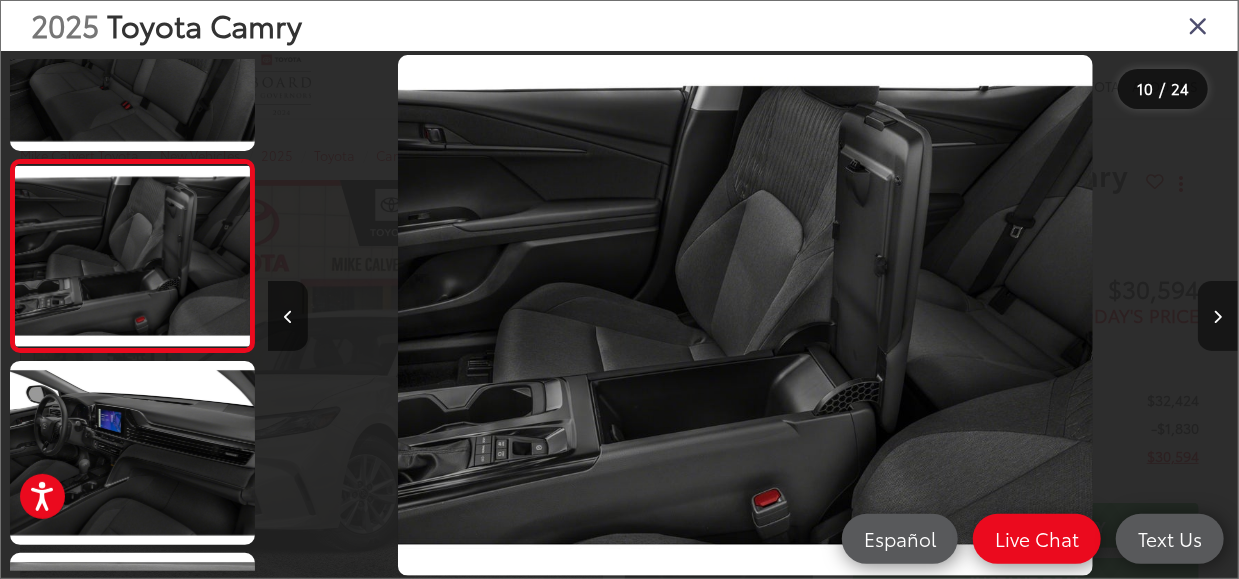 click at bounding box center [1218, 317] 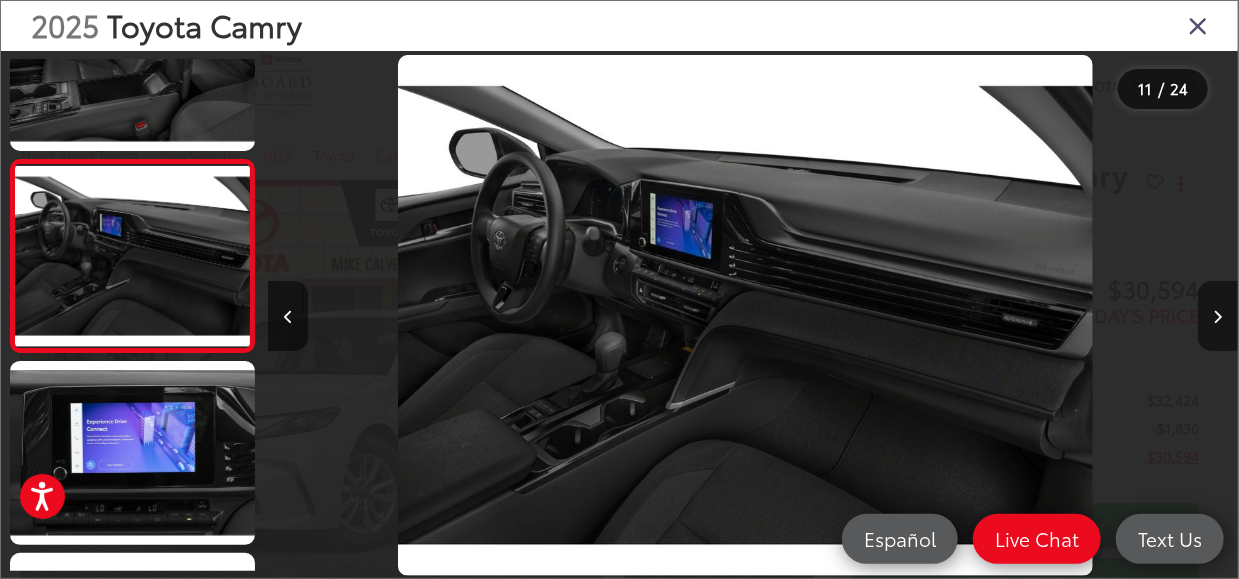 click at bounding box center [1218, 317] 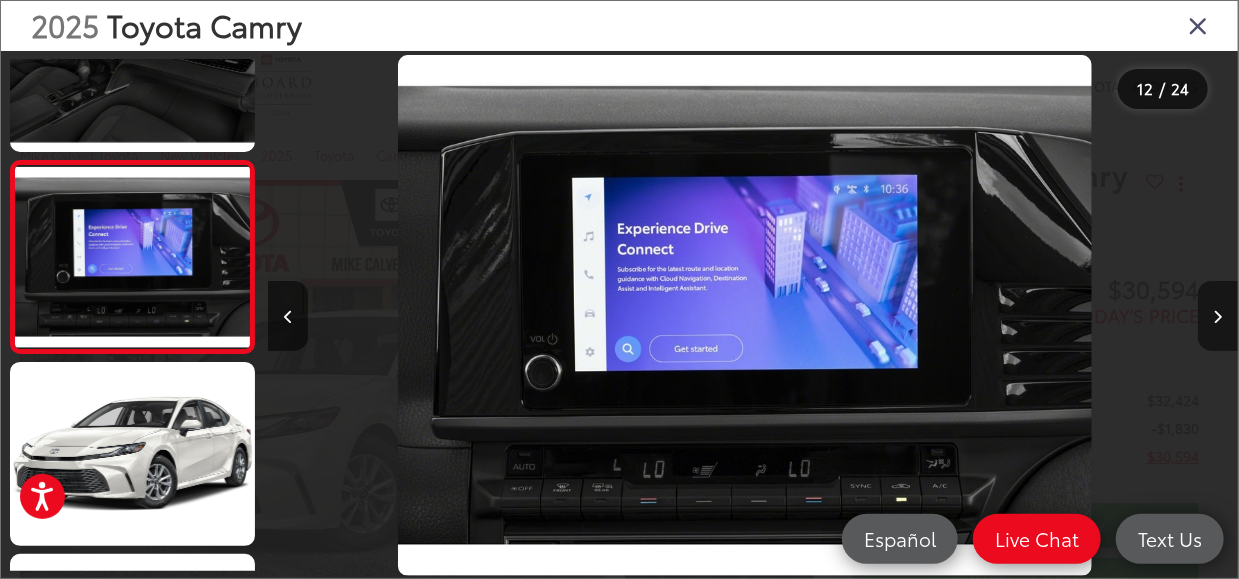 click at bounding box center [1218, 317] 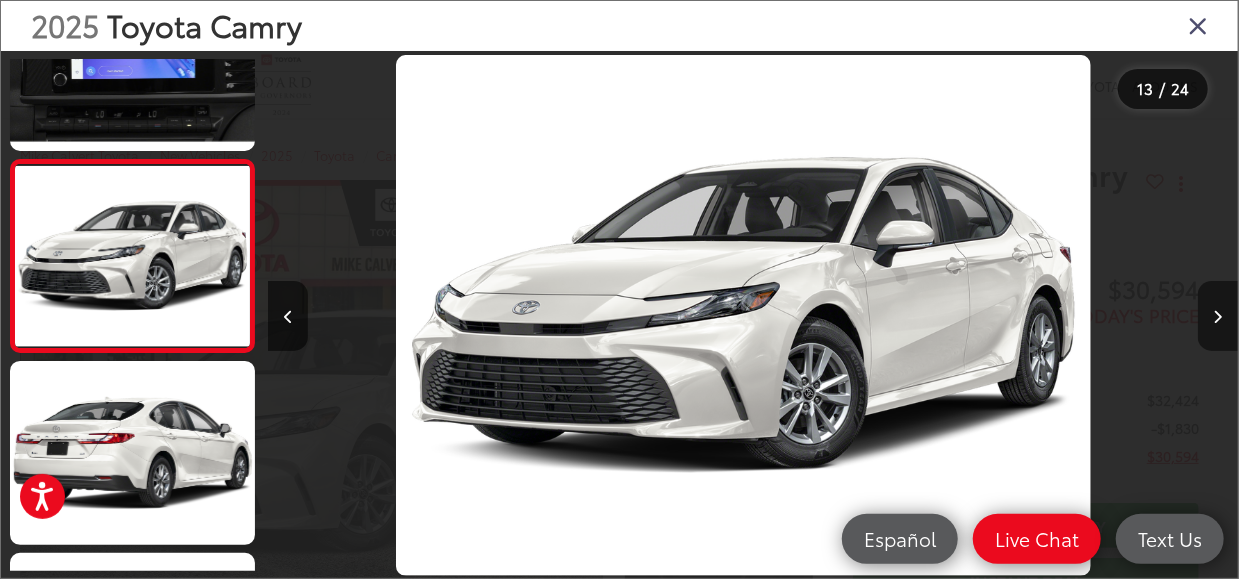 click at bounding box center (1218, 317) 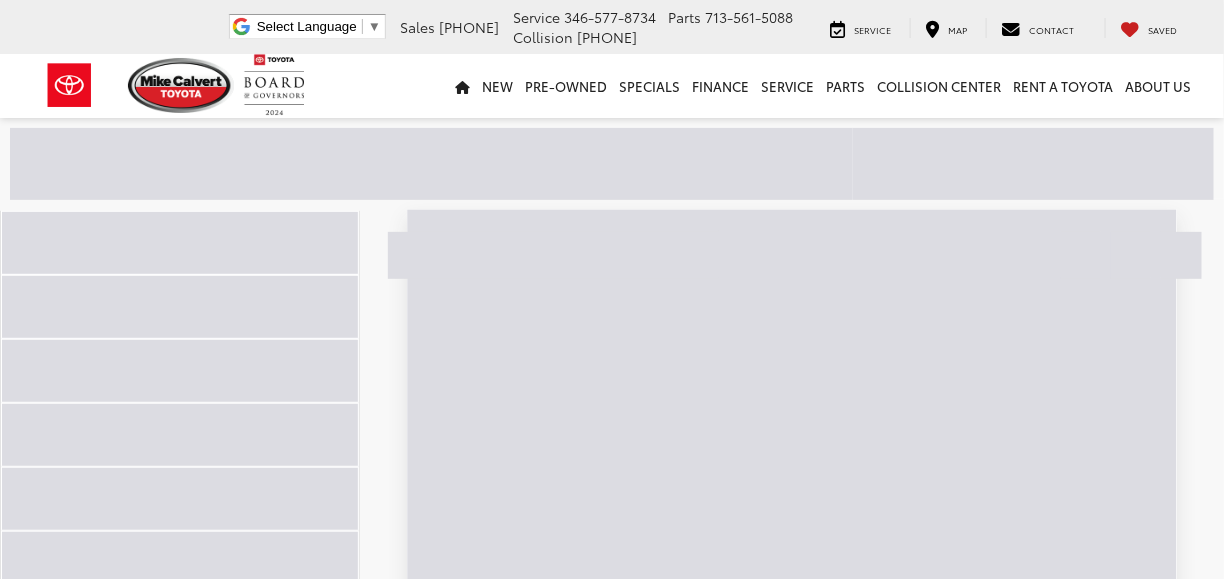 scroll, scrollTop: 280, scrollLeft: 0, axis: vertical 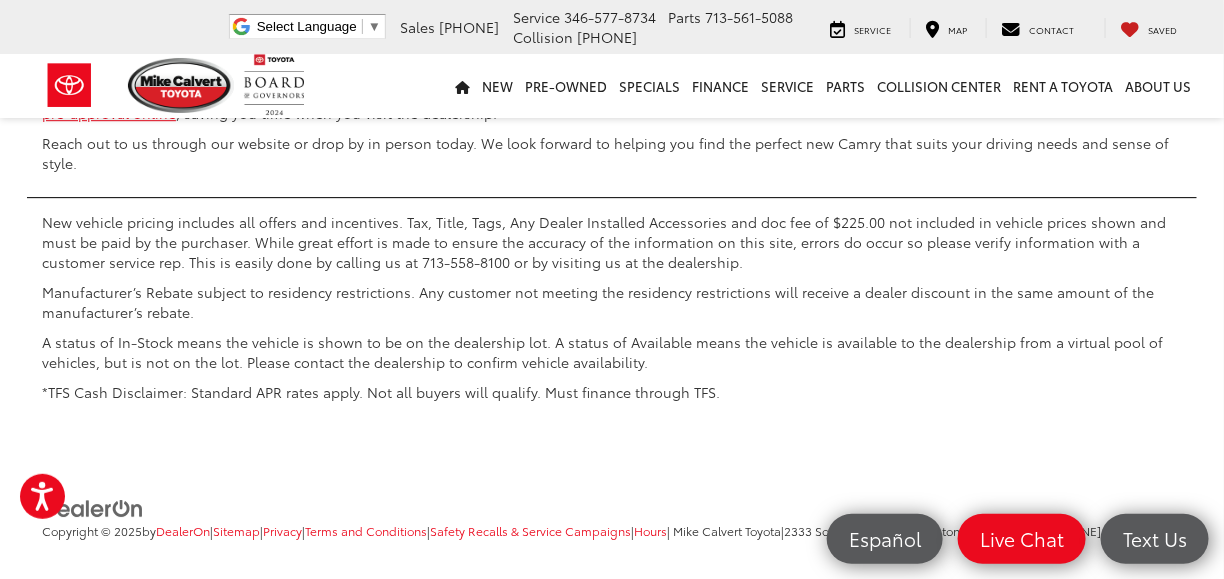 click on "3" at bounding box center [868, -451] 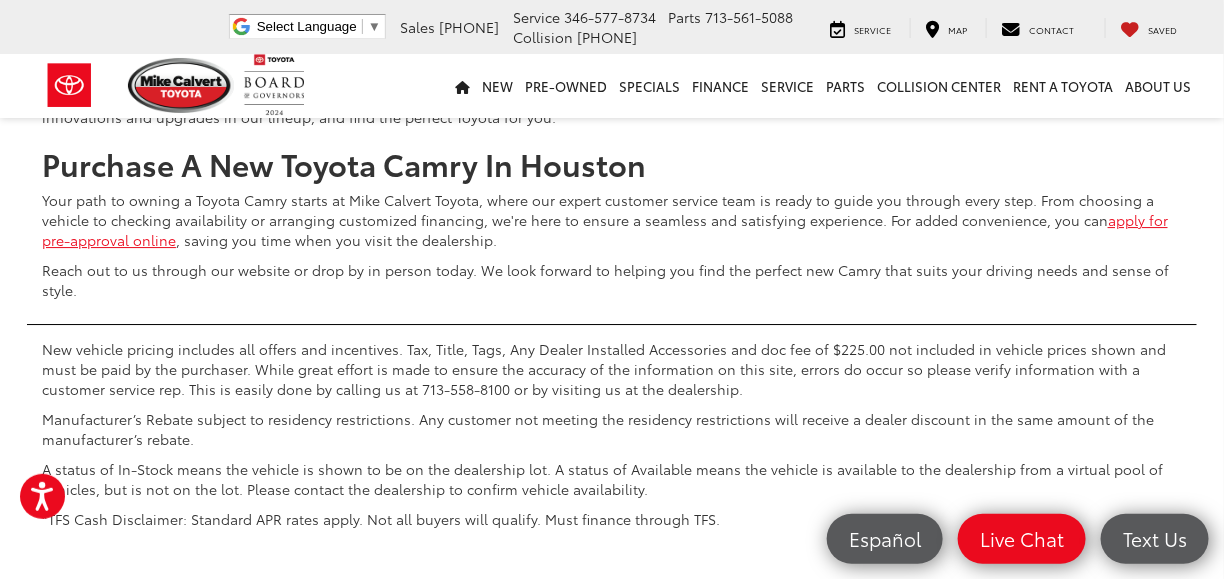 scroll, scrollTop: 9174, scrollLeft: 0, axis: vertical 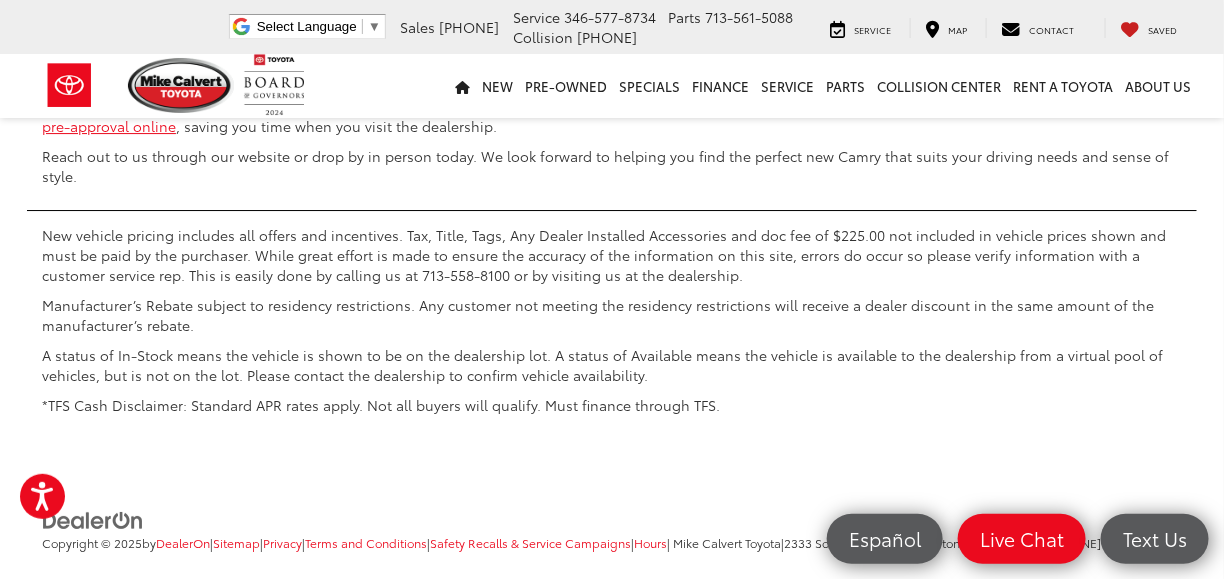 click on "4" at bounding box center (898, -439) 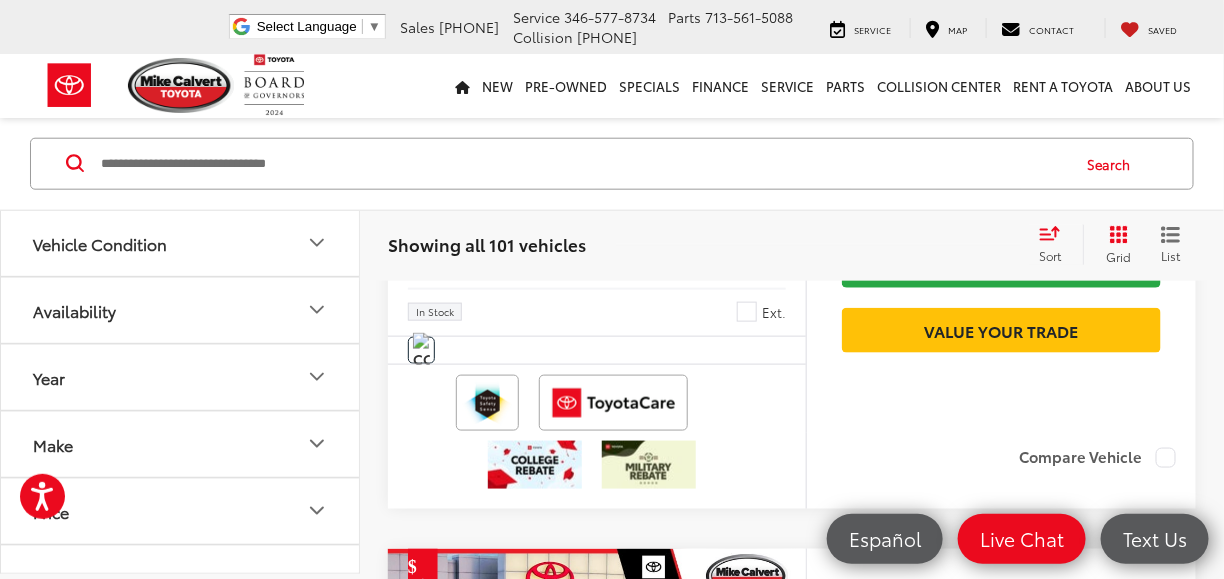 scroll, scrollTop: 574, scrollLeft: 0, axis: vertical 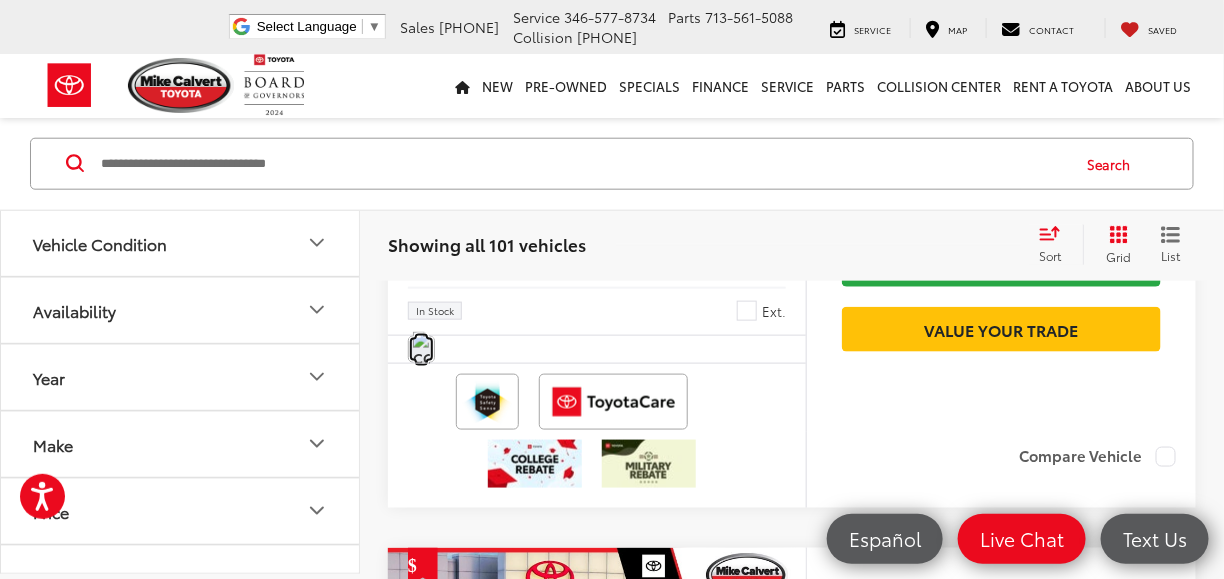 click at bounding box center (421, 350) 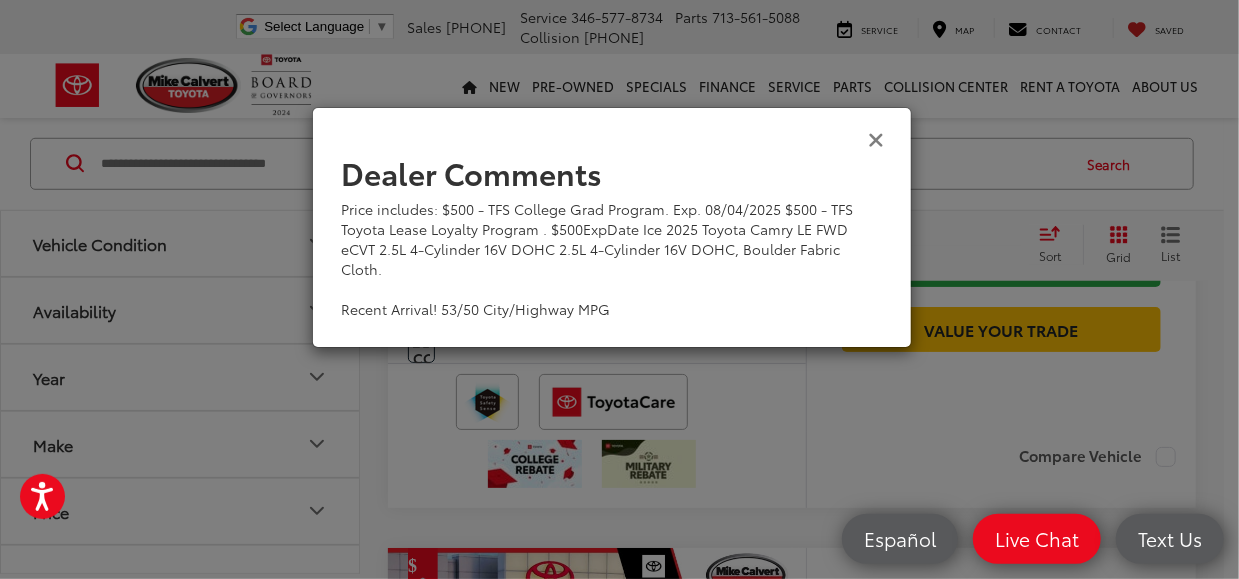 click at bounding box center (876, 138) 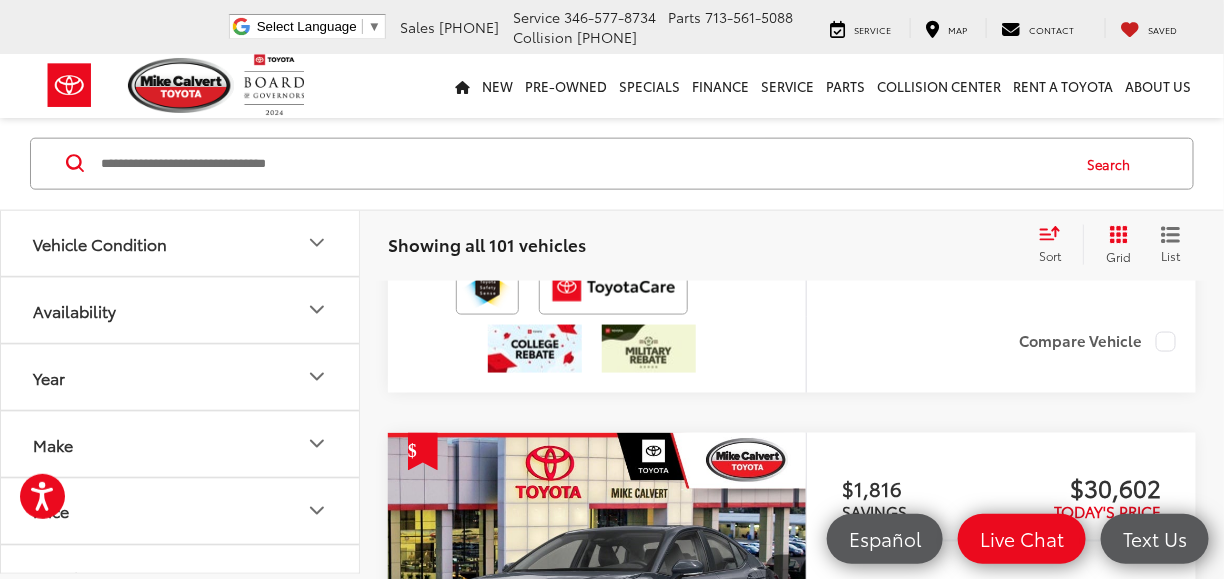 scroll, scrollTop: 574, scrollLeft: 0, axis: vertical 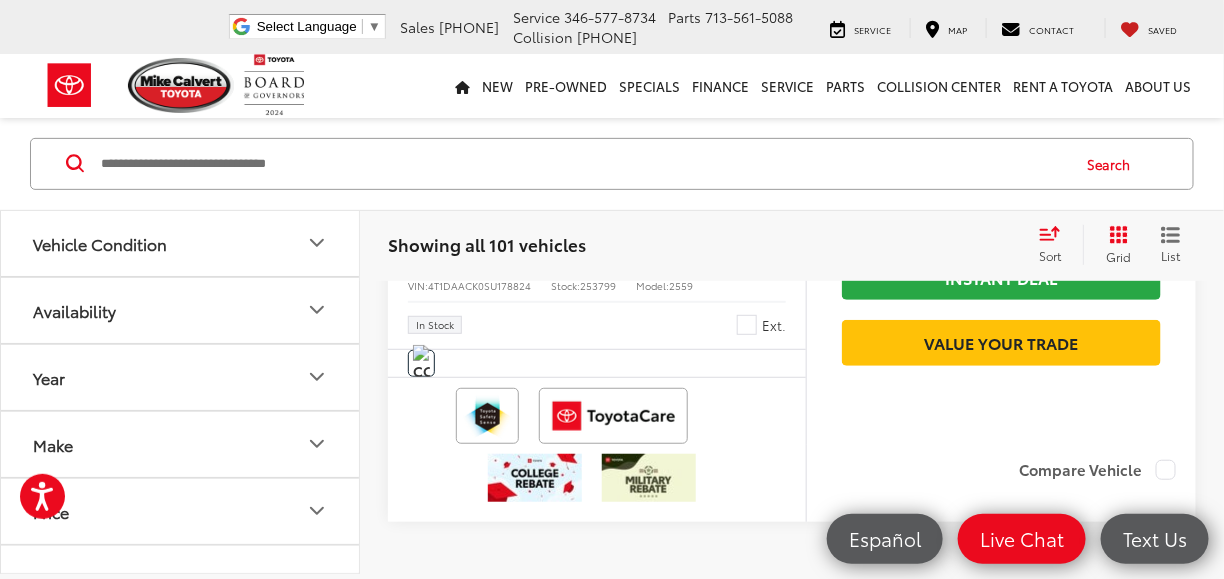 click on "Add. Available Toyota Offers:" at bounding box center (951, 161) 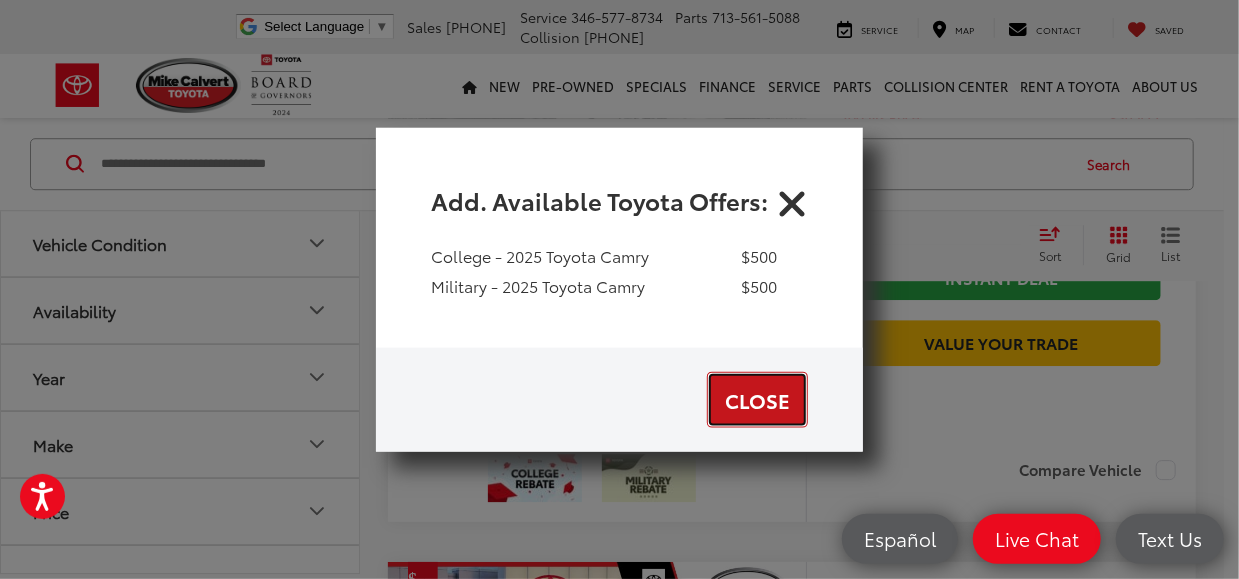 click on "Close" at bounding box center (757, 400) 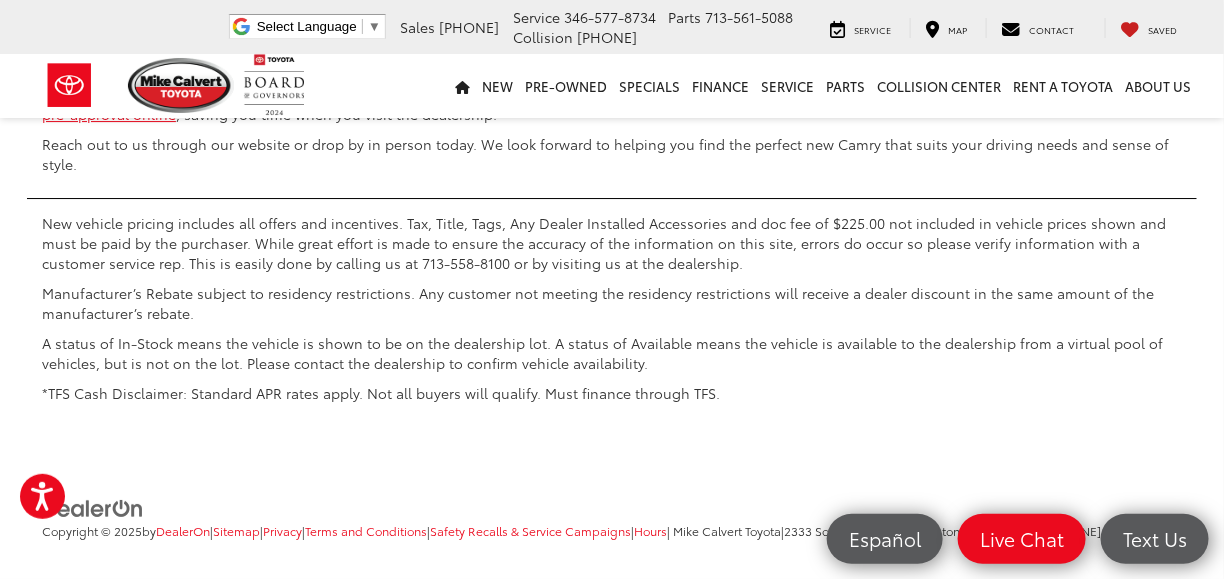 scroll, scrollTop: 9252, scrollLeft: 0, axis: vertical 